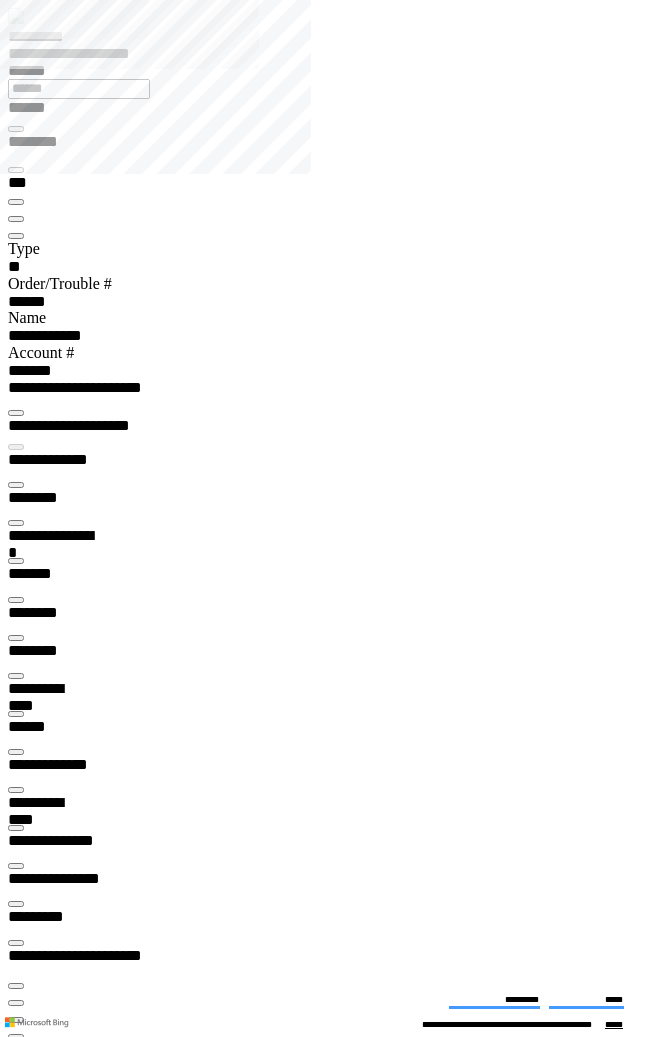 scroll, scrollTop: 0, scrollLeft: 0, axis: both 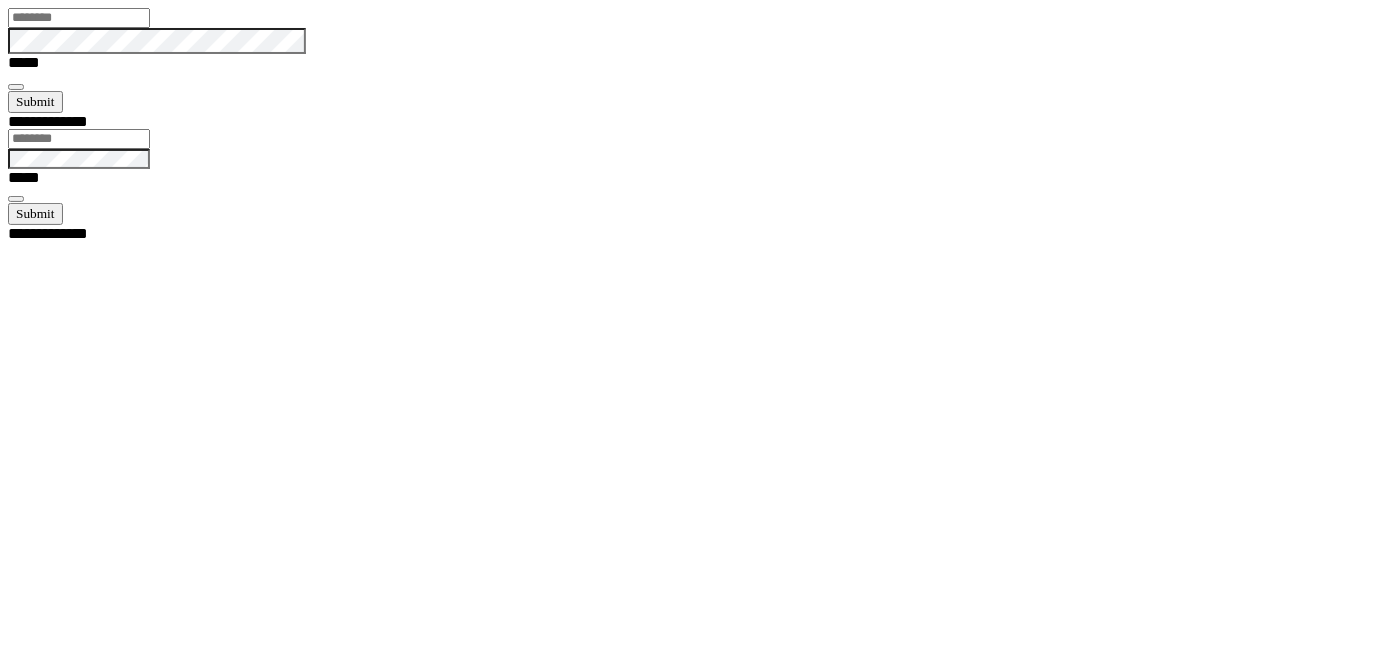 type on "********" 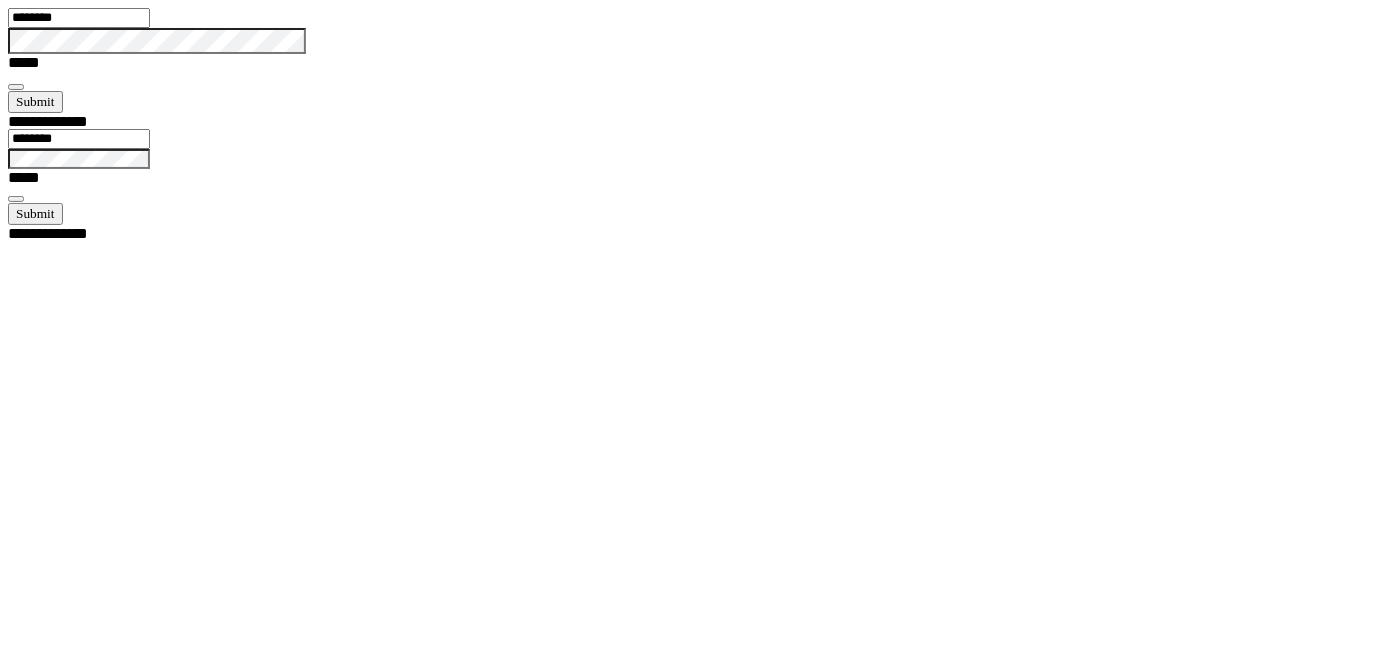 click at bounding box center [16, 87] 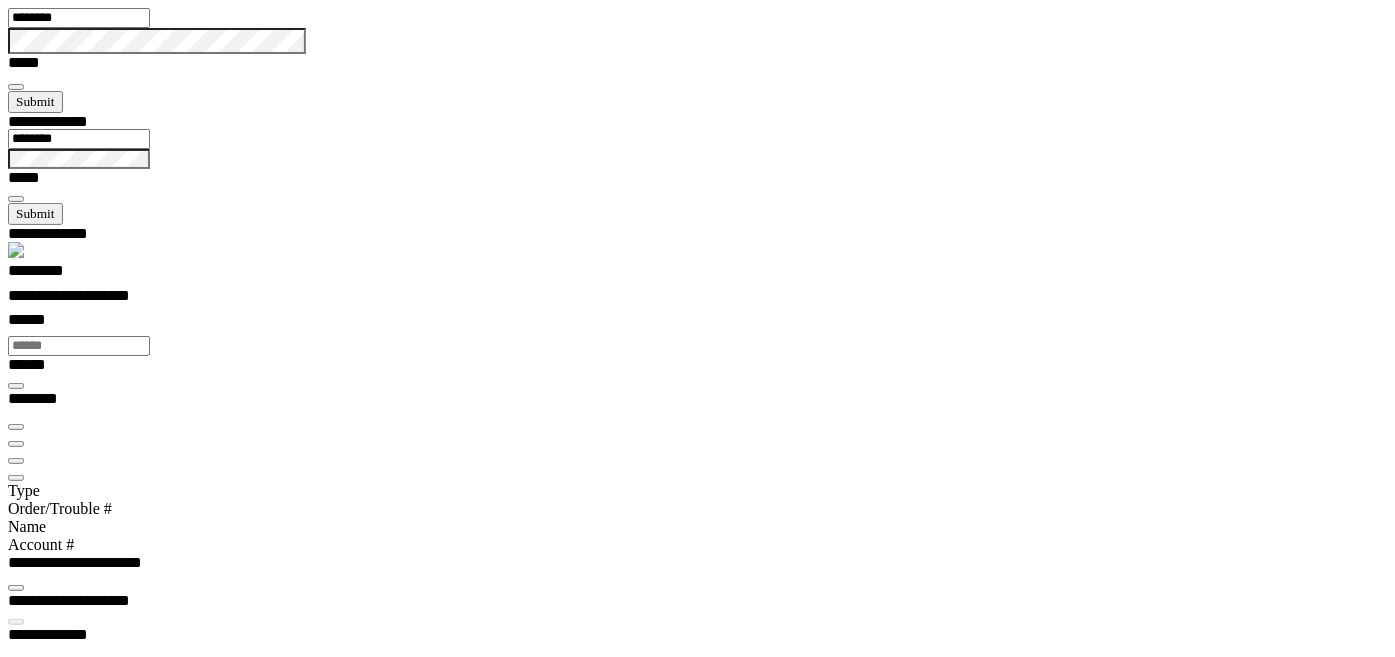 click at bounding box center (706, 3565) 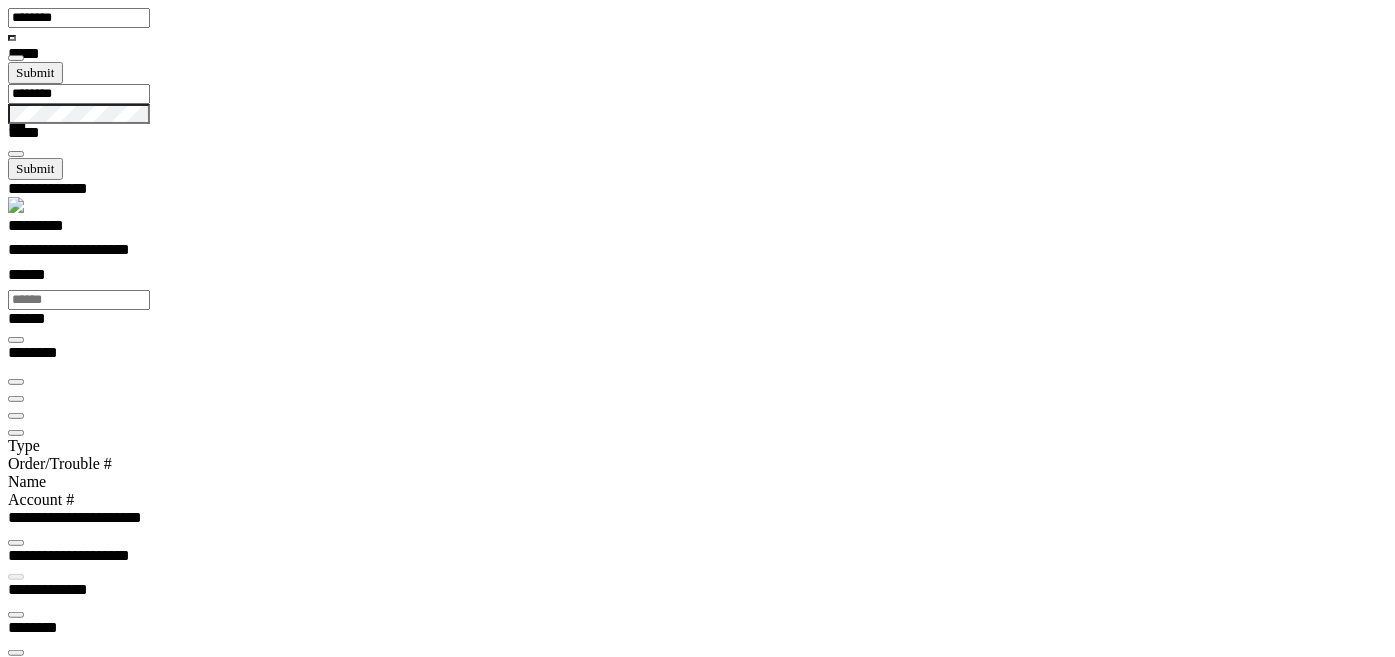 scroll, scrollTop: 99446, scrollLeft: 99800, axis: both 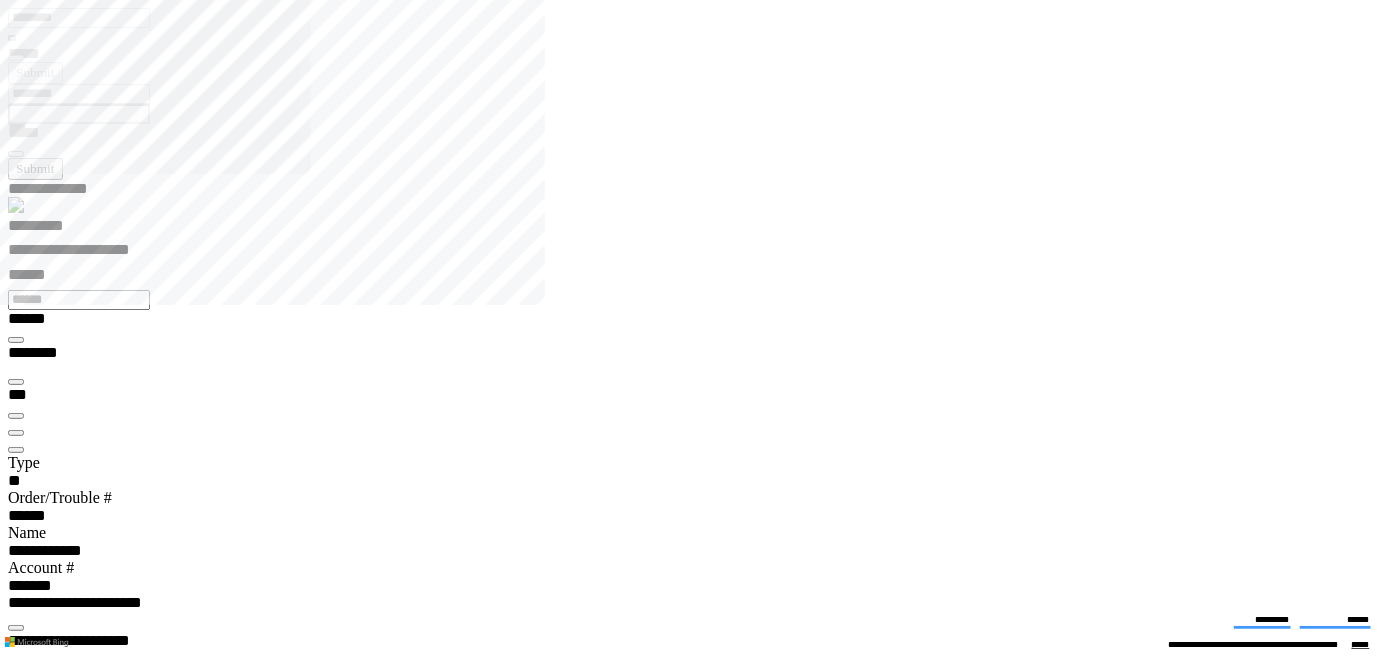 type on "*******" 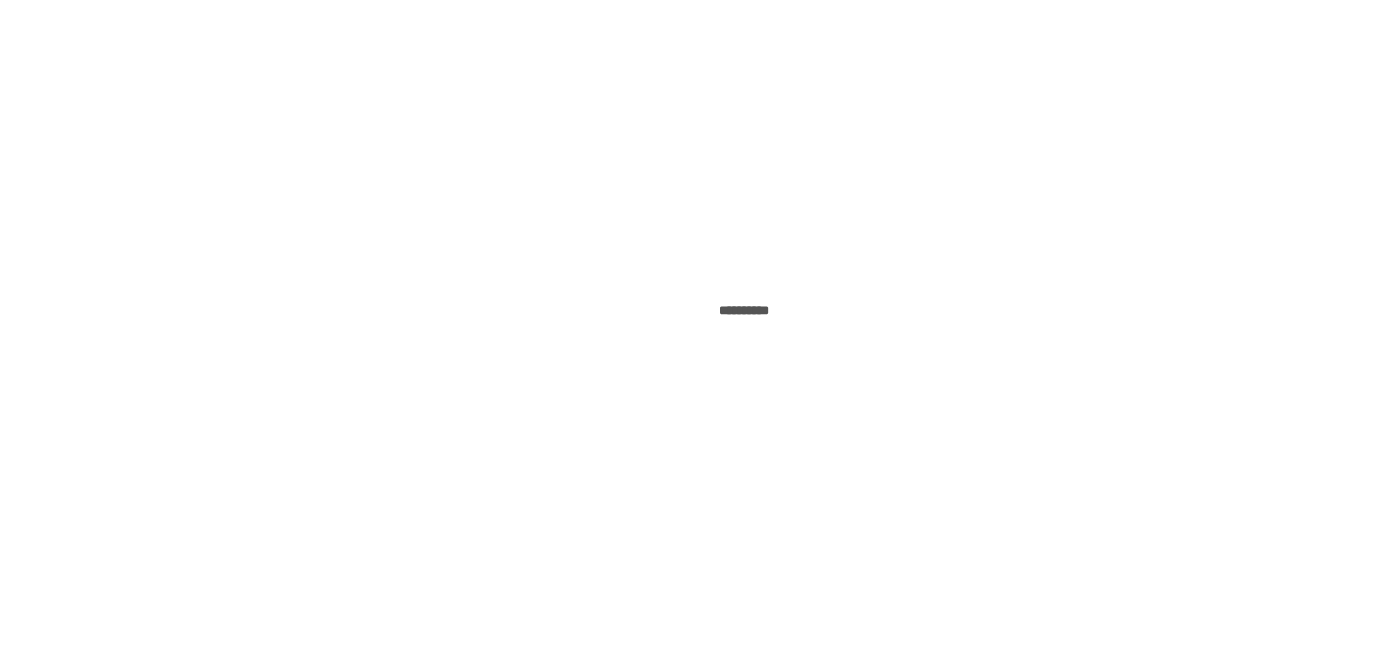 scroll, scrollTop: 0, scrollLeft: 0, axis: both 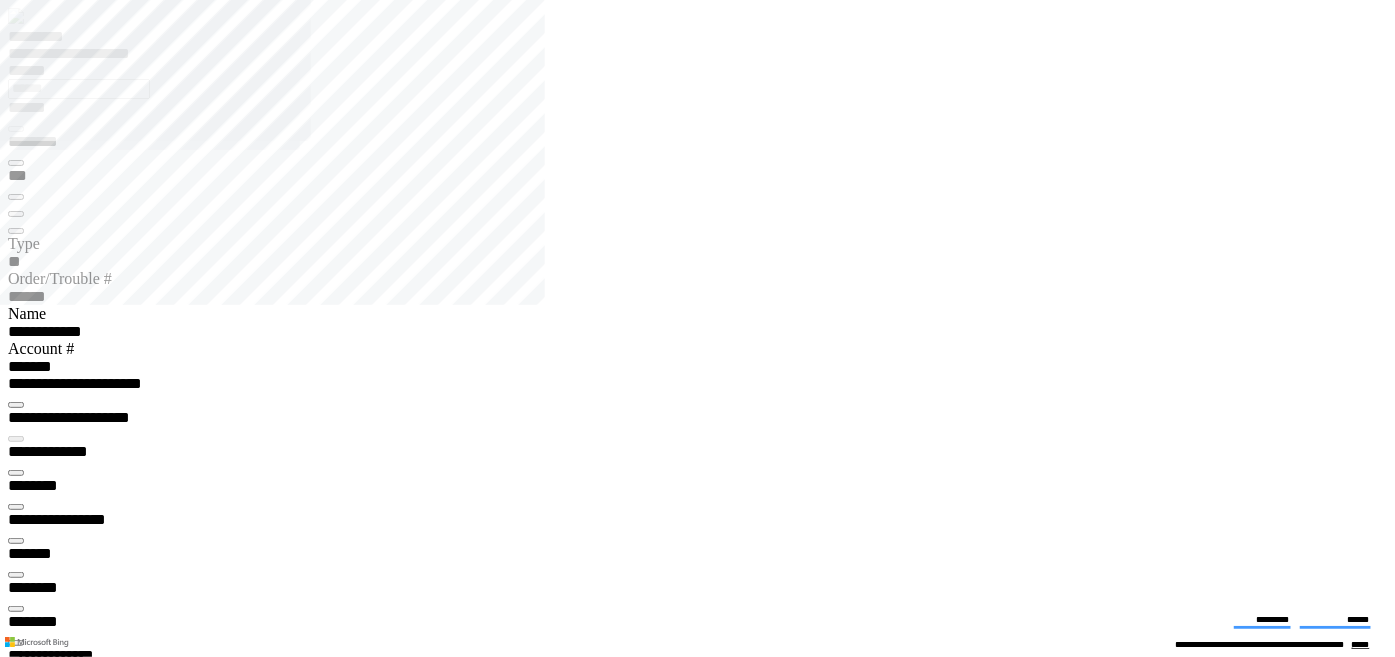 type on "*******" 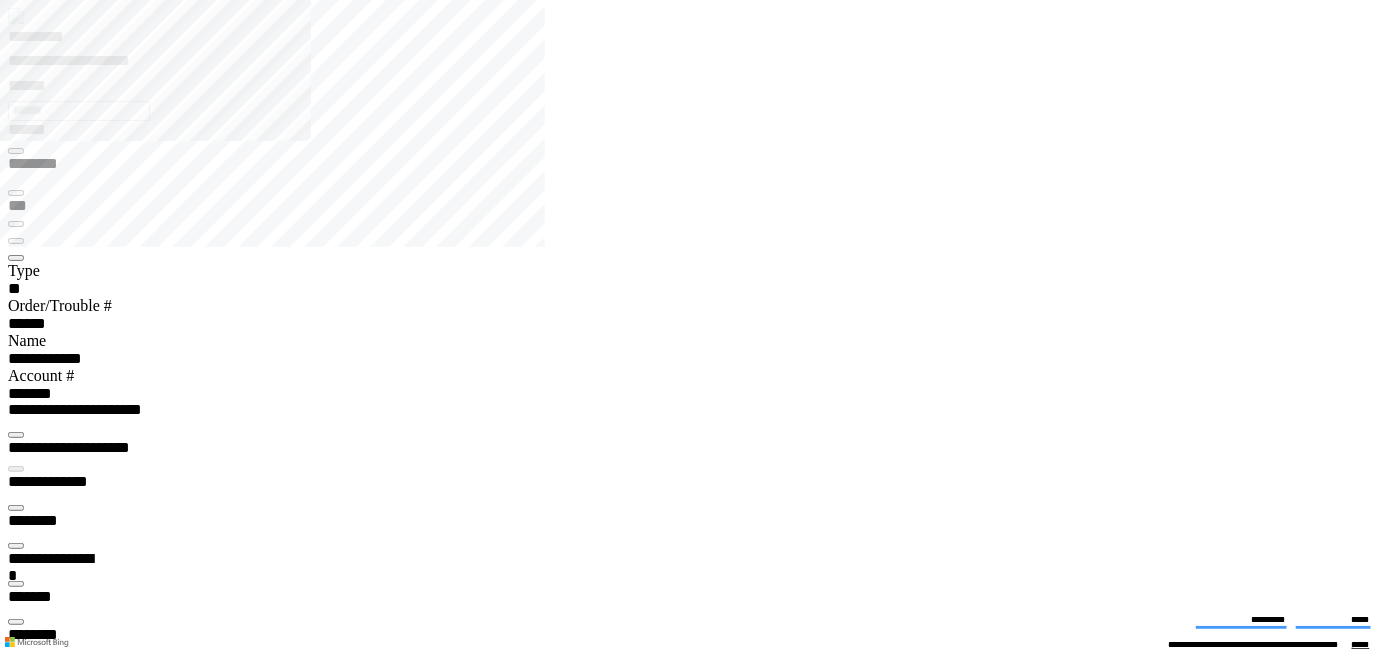 scroll, scrollTop: 99755, scrollLeft: 99506, axis: both 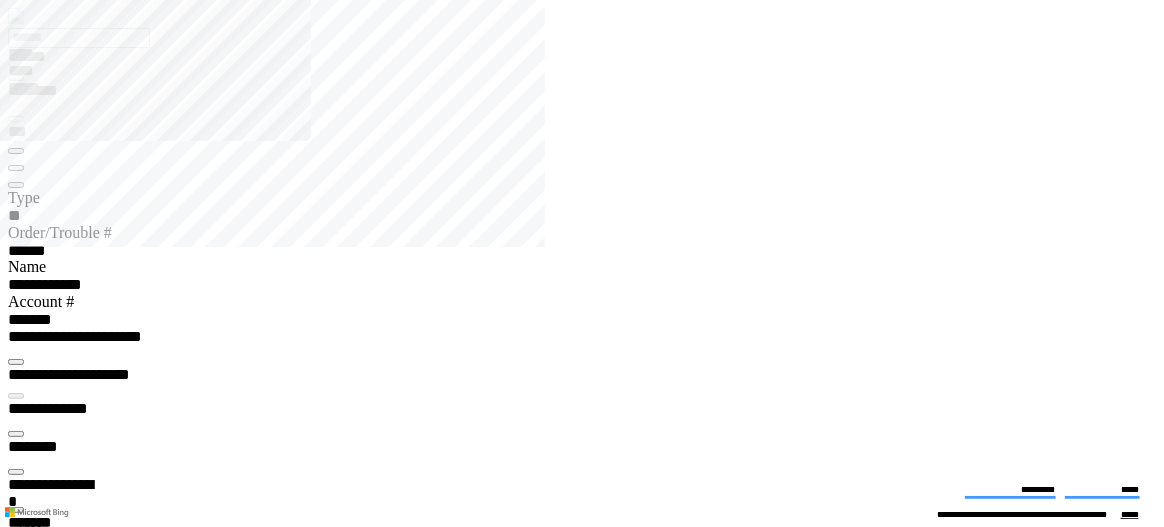 click at bounding box center (16, 3640) 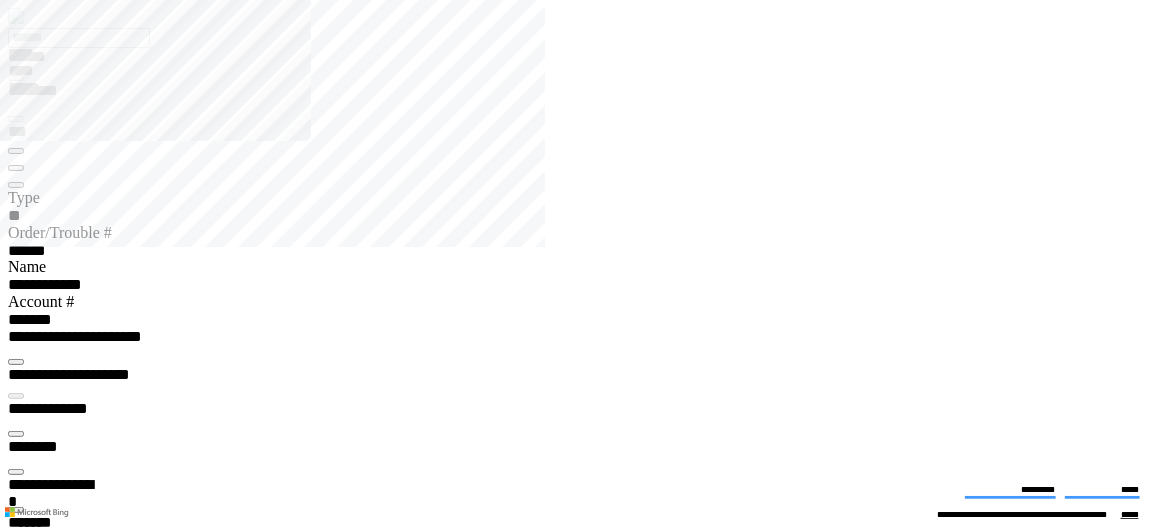 paste on "**********" 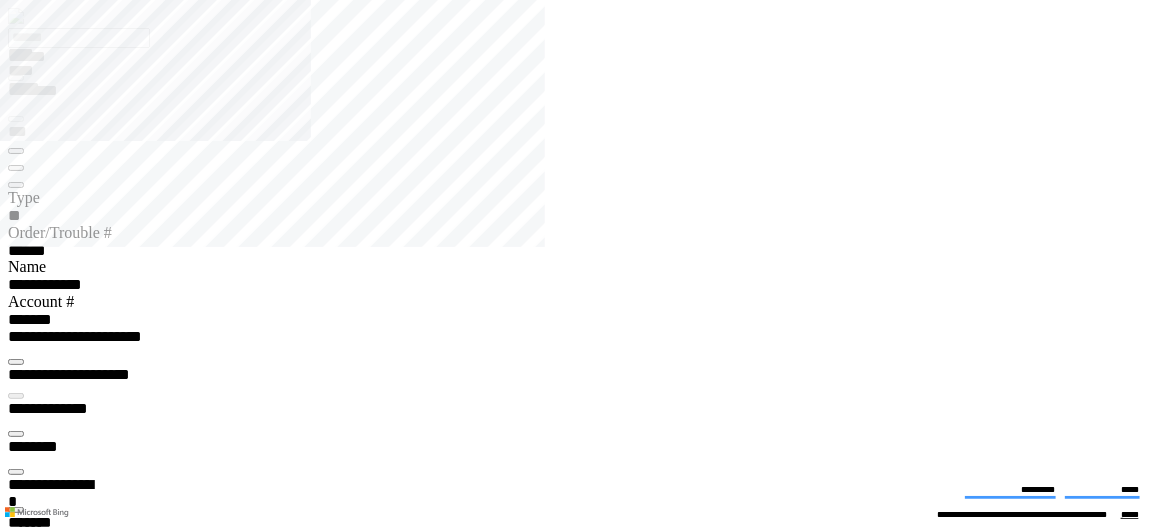 type on "**********" 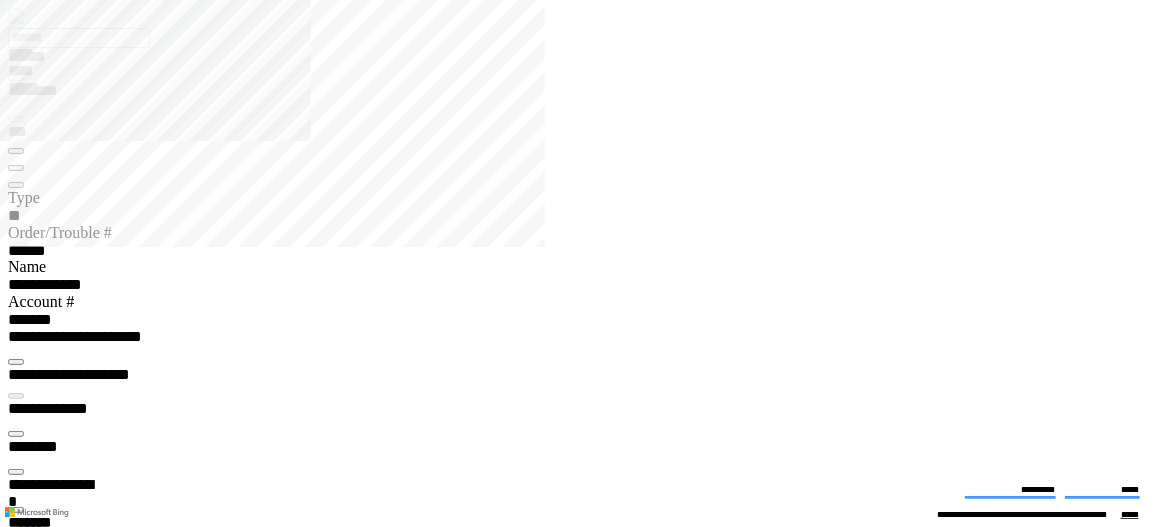 scroll, scrollTop: 297, scrollLeft: 0, axis: vertical 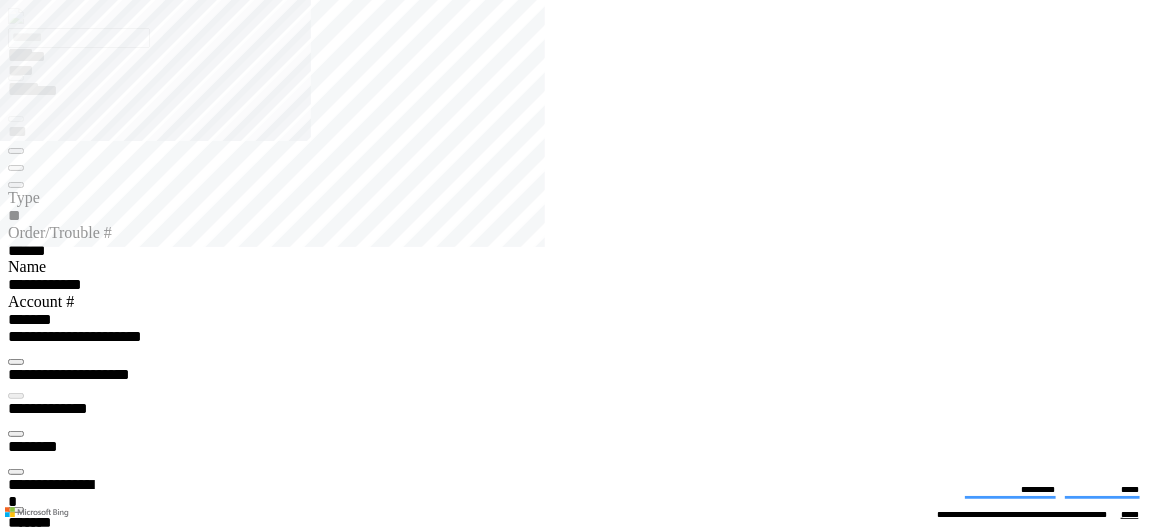 click at bounding box center (16, 26504) 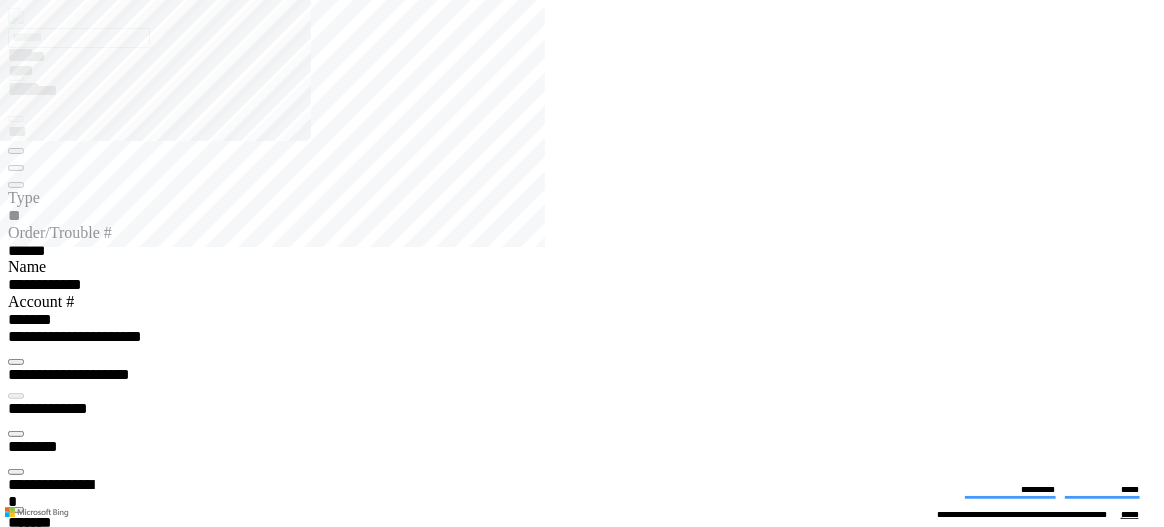 scroll, scrollTop: 136, scrollLeft: 0, axis: vertical 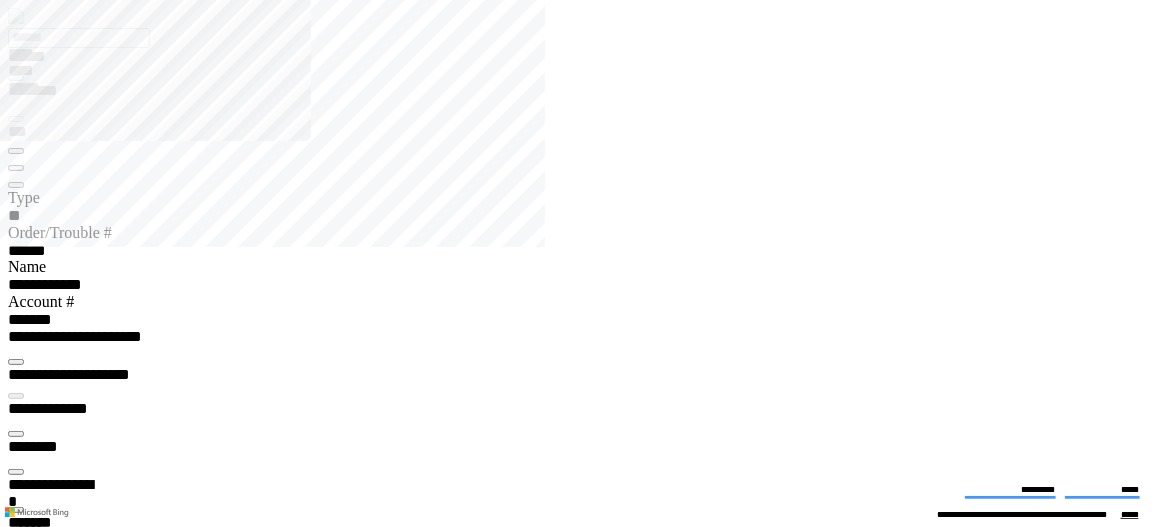click at bounding box center [16, 25843] 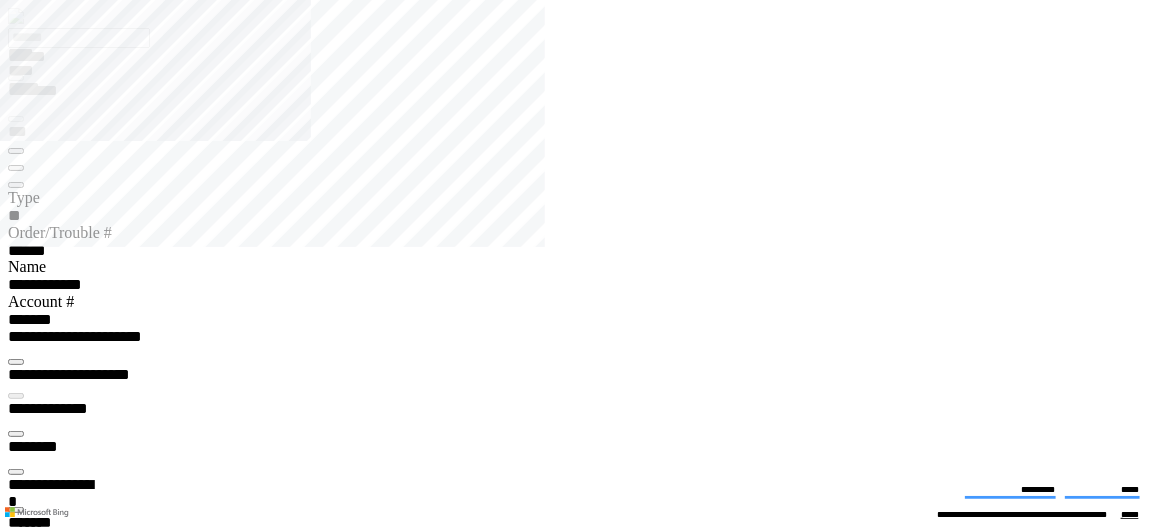 click at bounding box center (16, 26105) 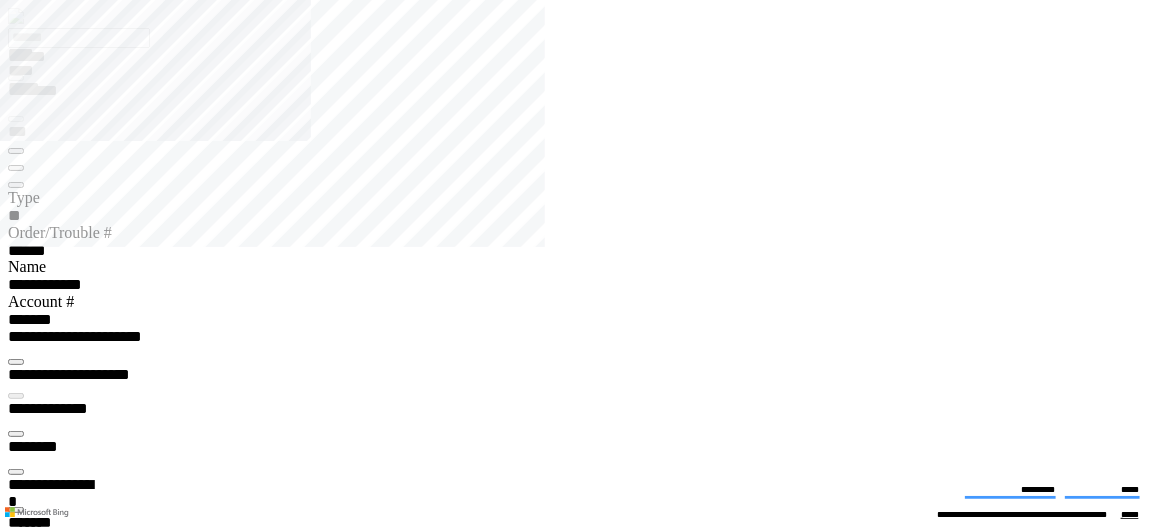 click at bounding box center (16, 825) 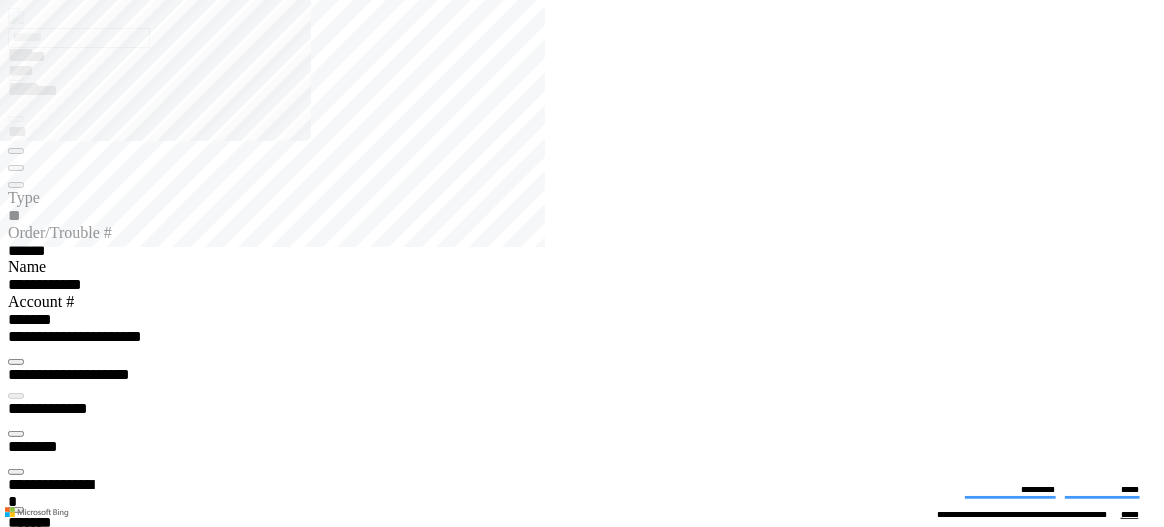 scroll, scrollTop: 1, scrollLeft: 1, axis: both 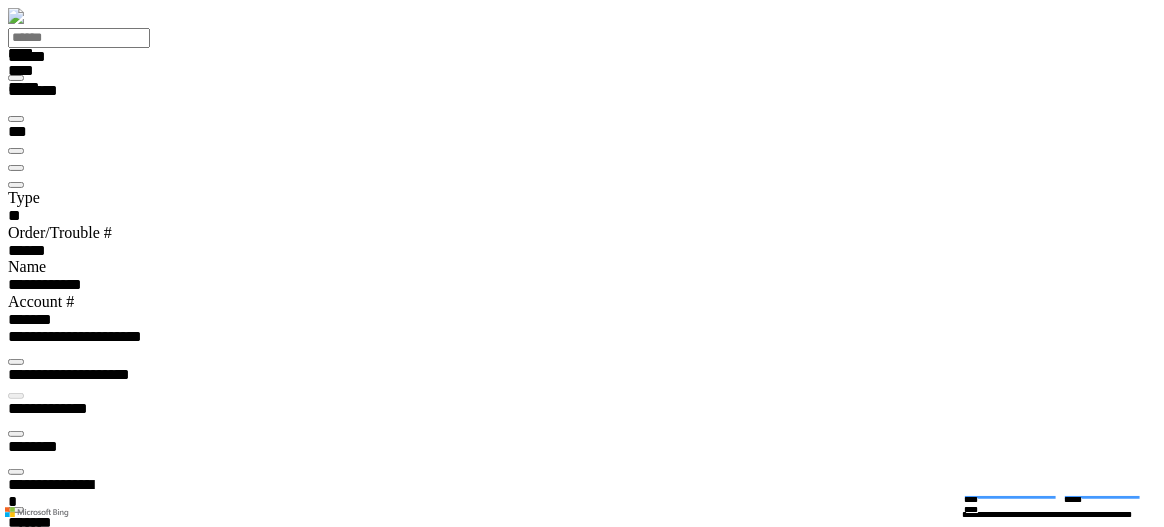 click at bounding box center [16, 434] 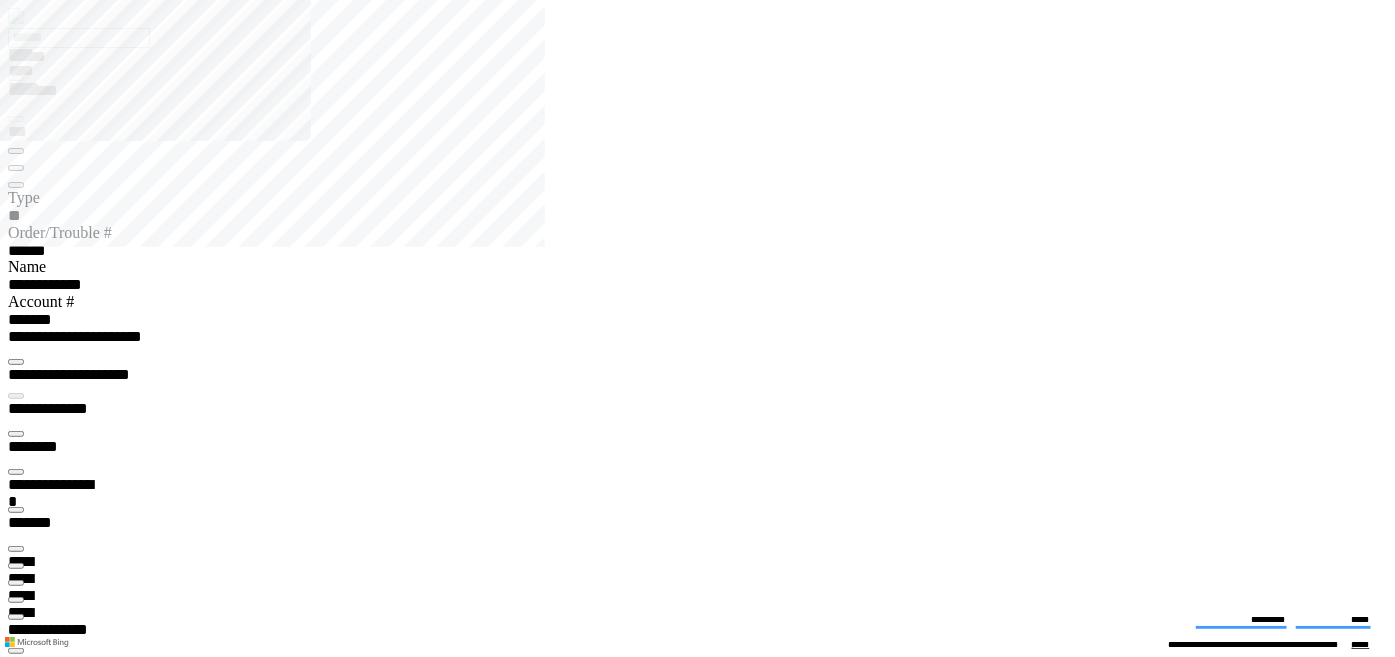 scroll, scrollTop: 99446, scrollLeft: 99800, axis: both 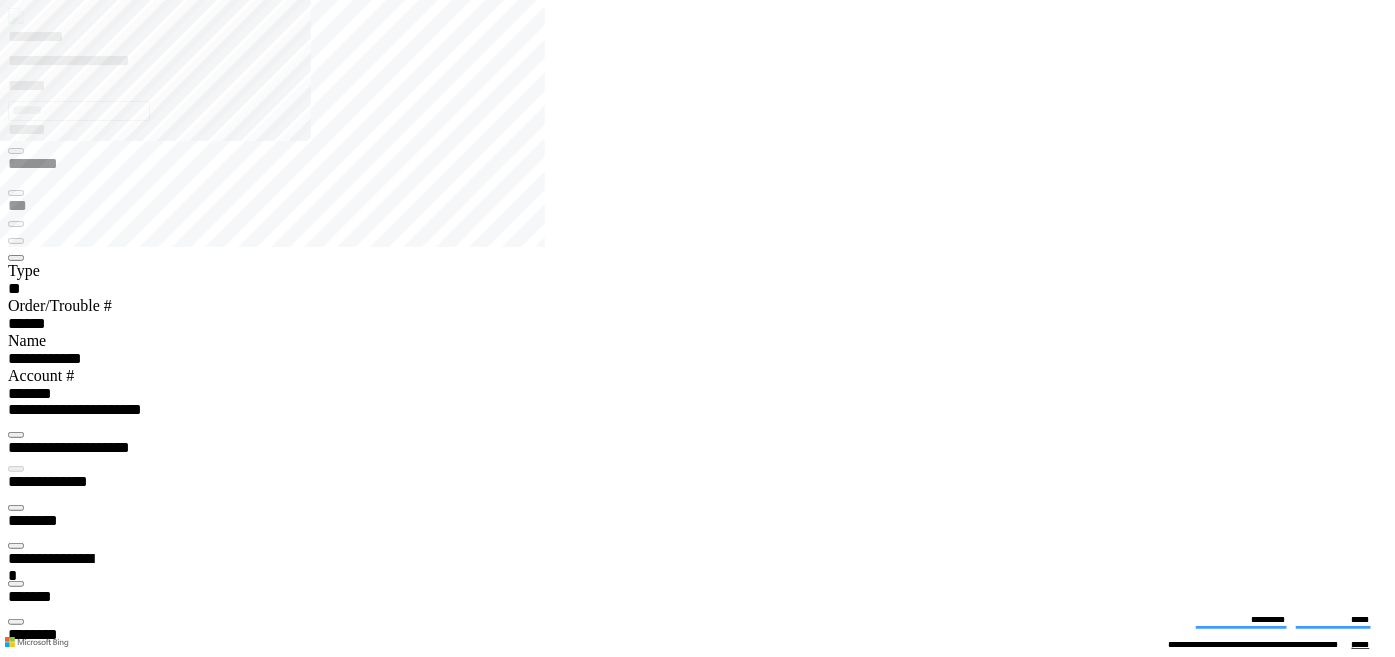 click at bounding box center [16, 5090] 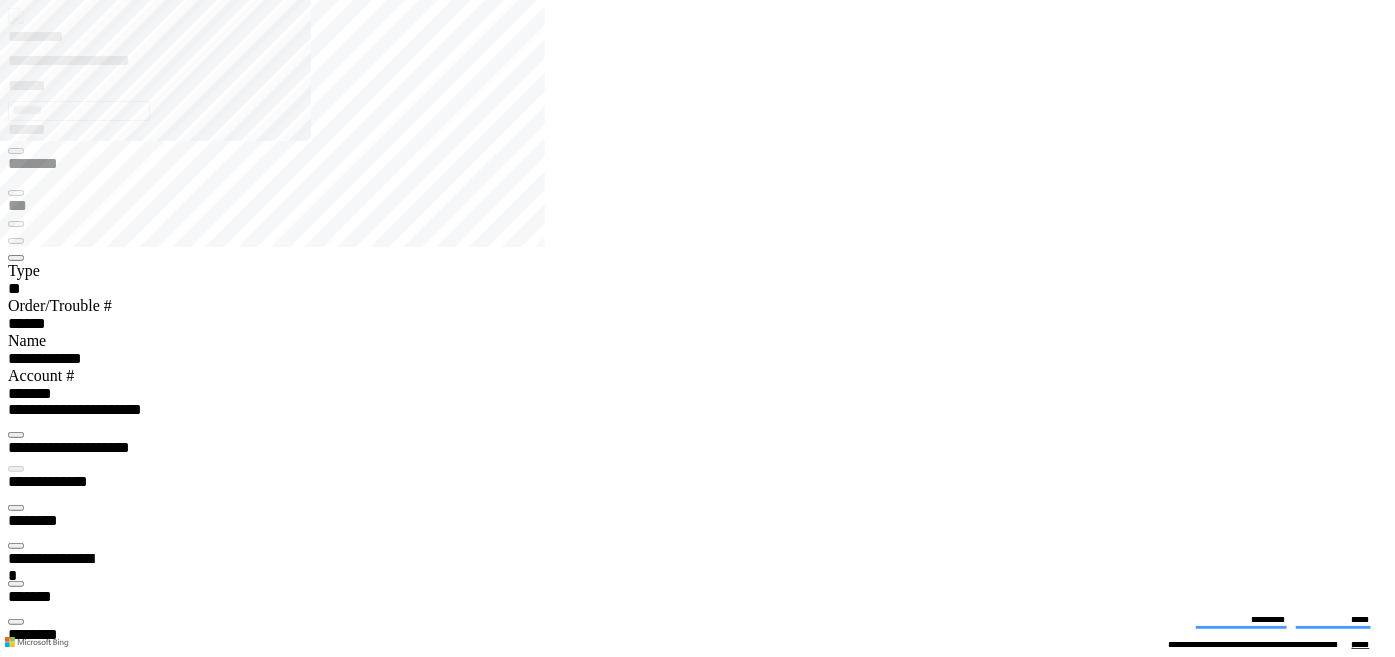 scroll, scrollTop: 0, scrollLeft: 0, axis: both 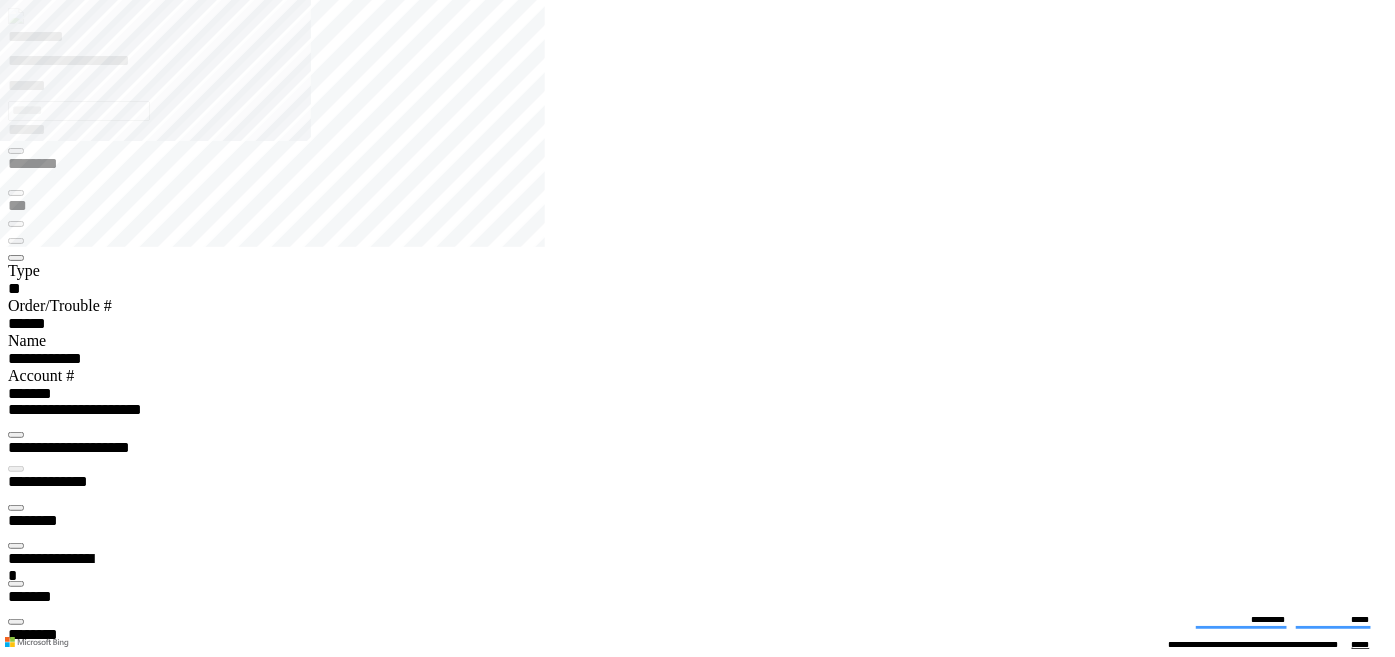 click on "*********" at bounding box center [35, 5433] 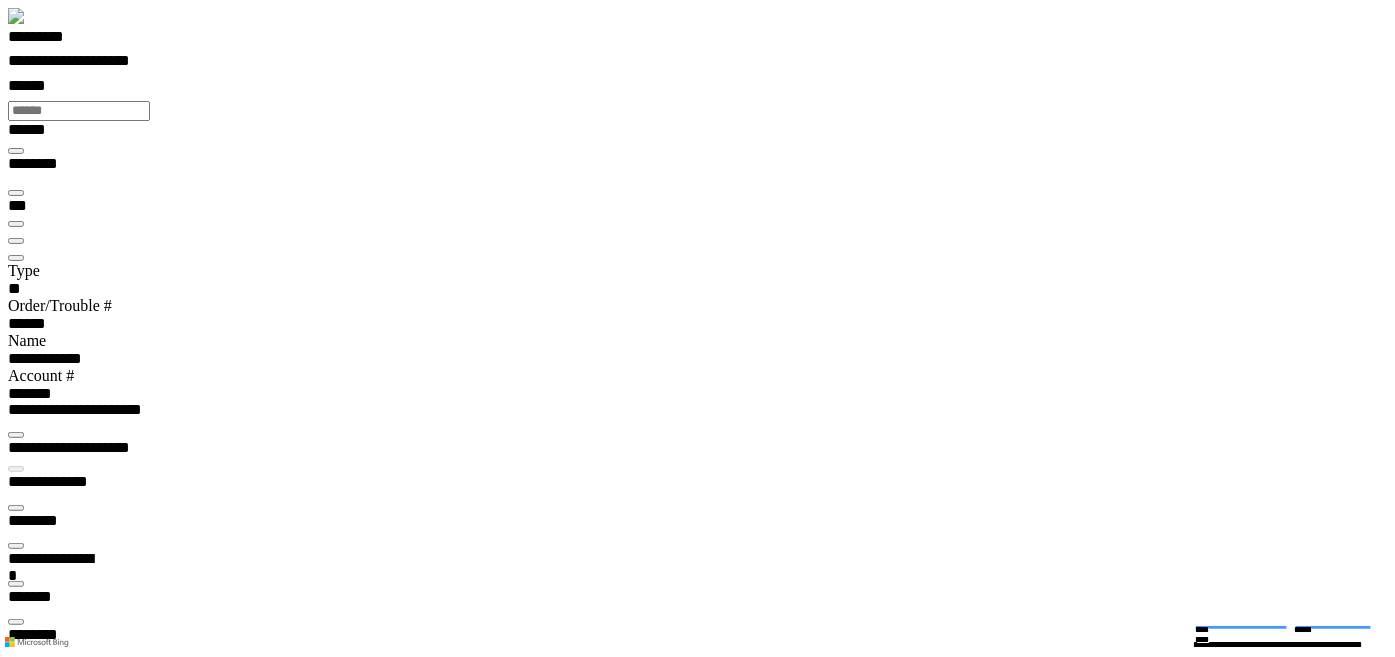 scroll, scrollTop: 100000, scrollLeft: 100000, axis: both 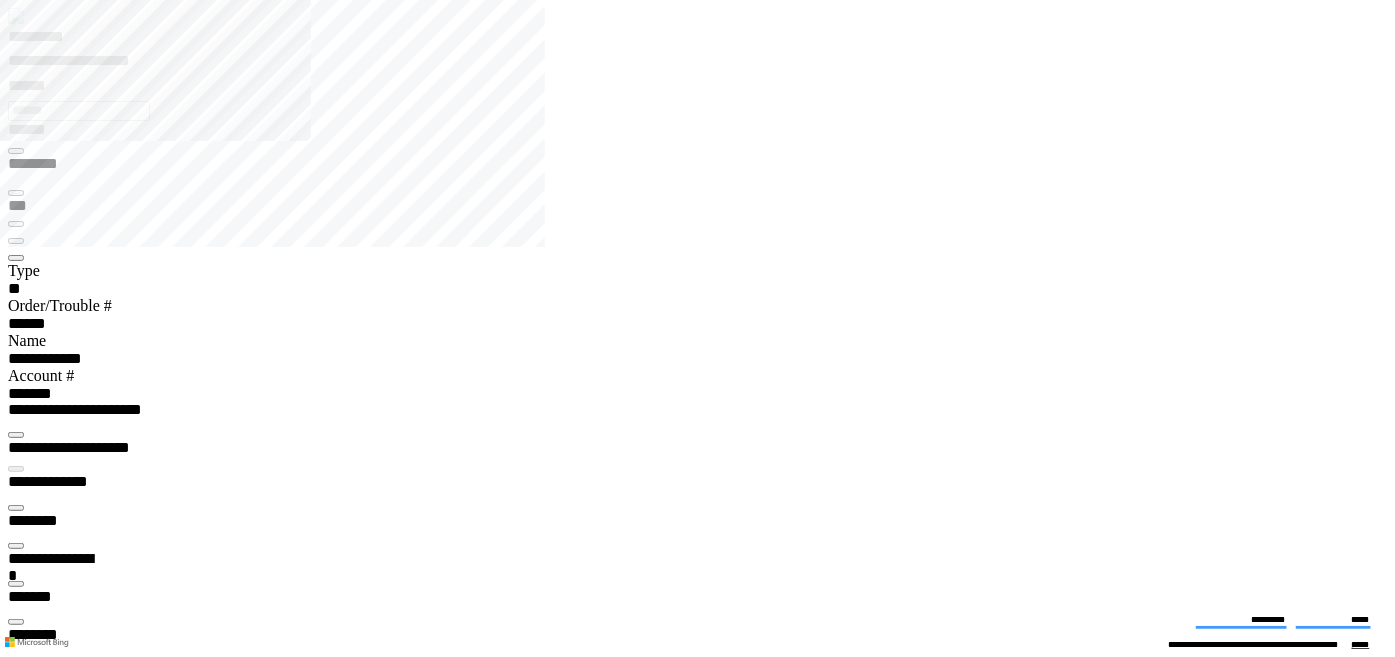 click at bounding box center [16, 5090] 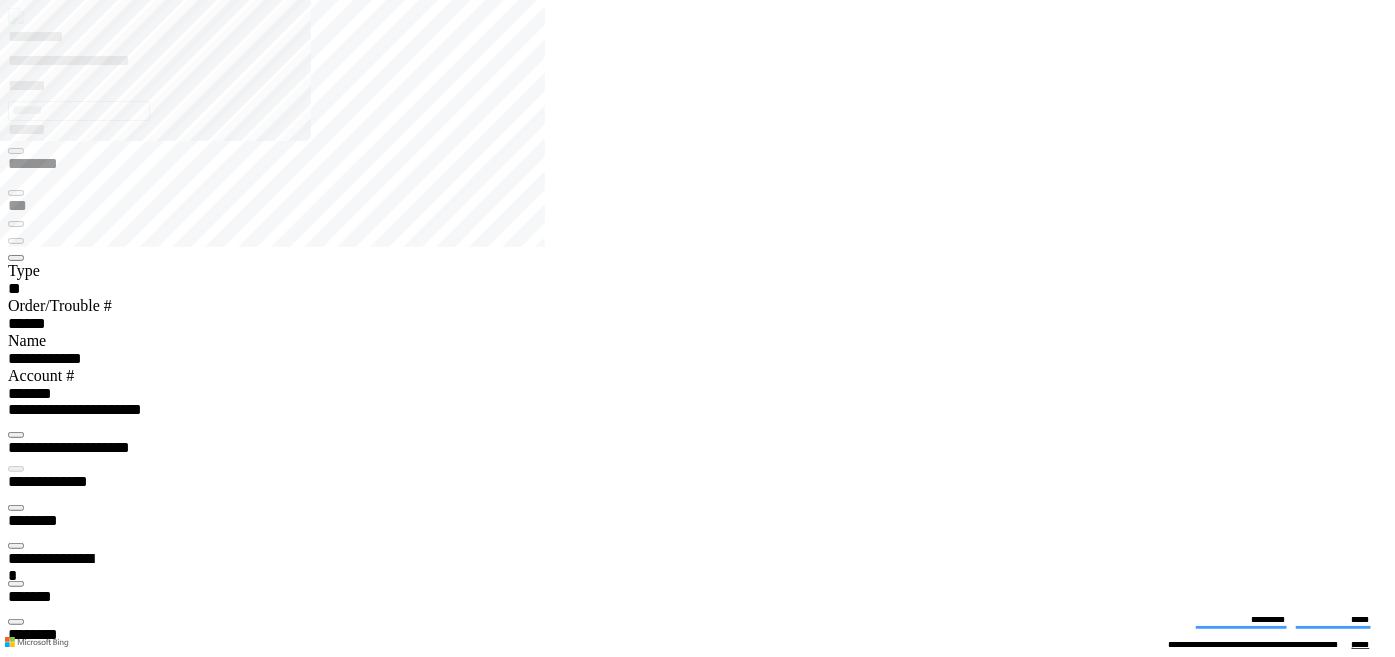 click on "*******" at bounding box center (541, 2576) 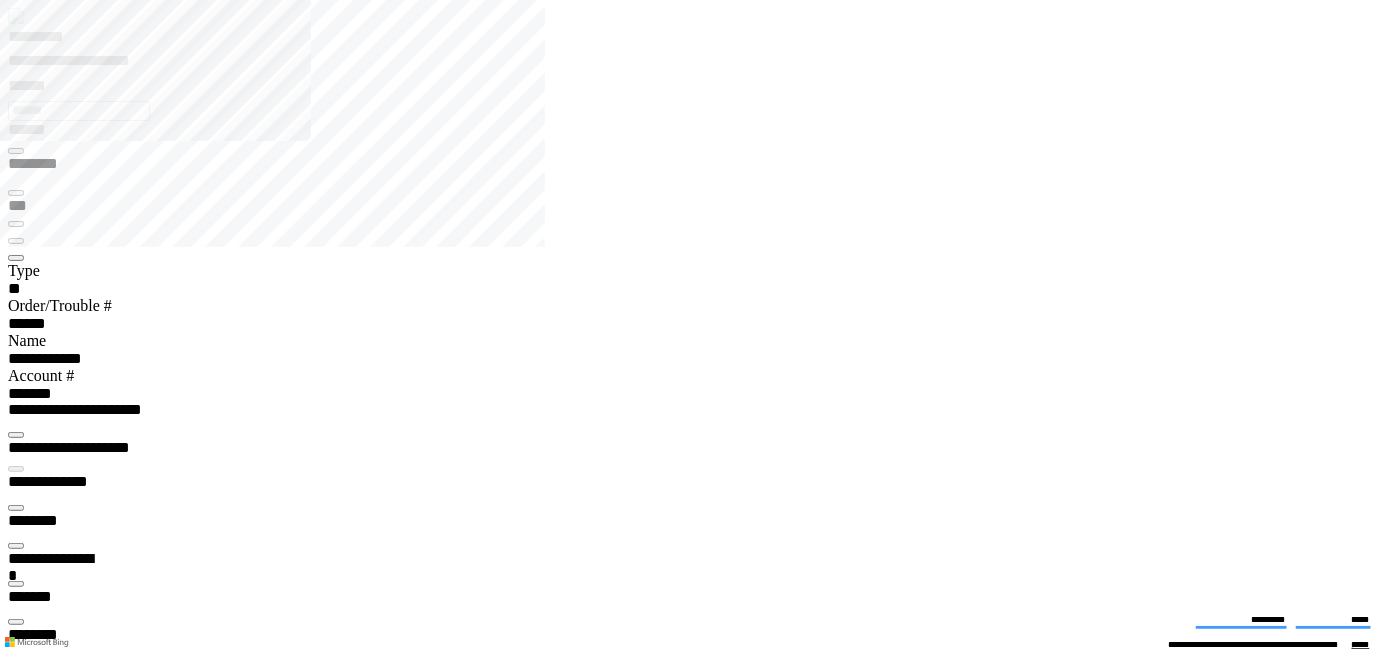 click on "*" at bounding box center (8, 9037) 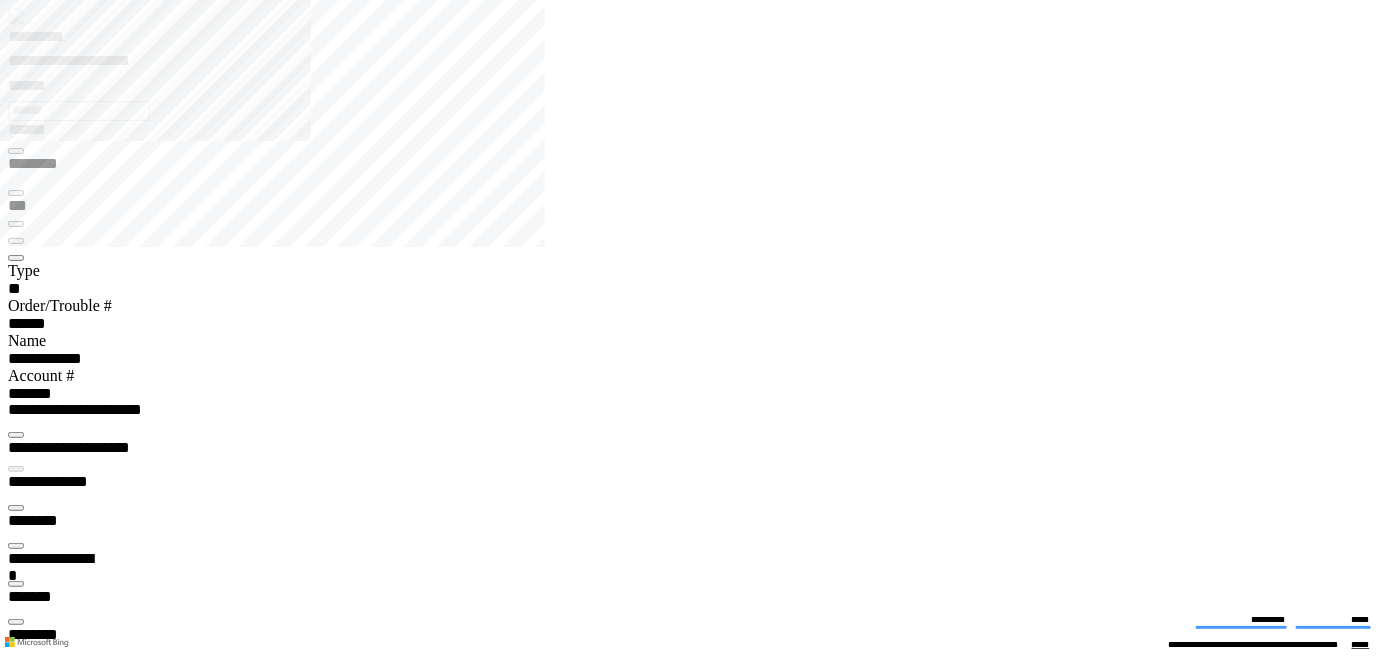 scroll, scrollTop: 0, scrollLeft: 0, axis: both 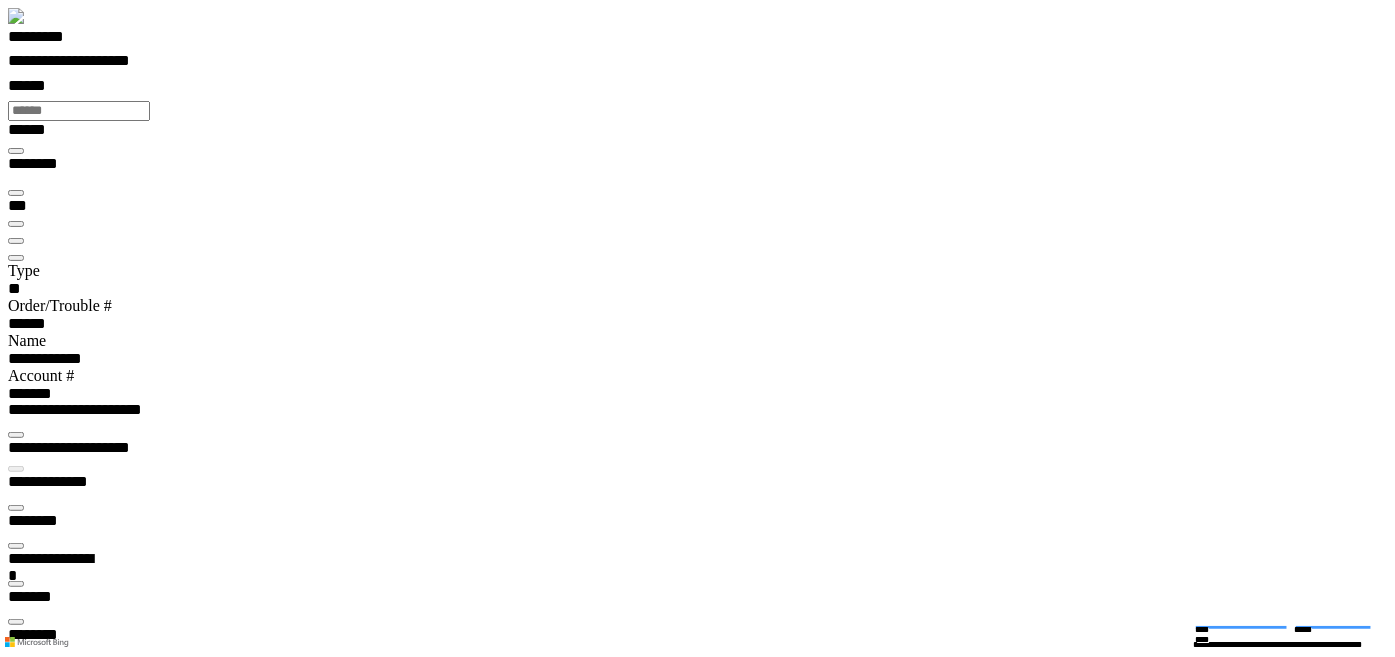copy on "**********" 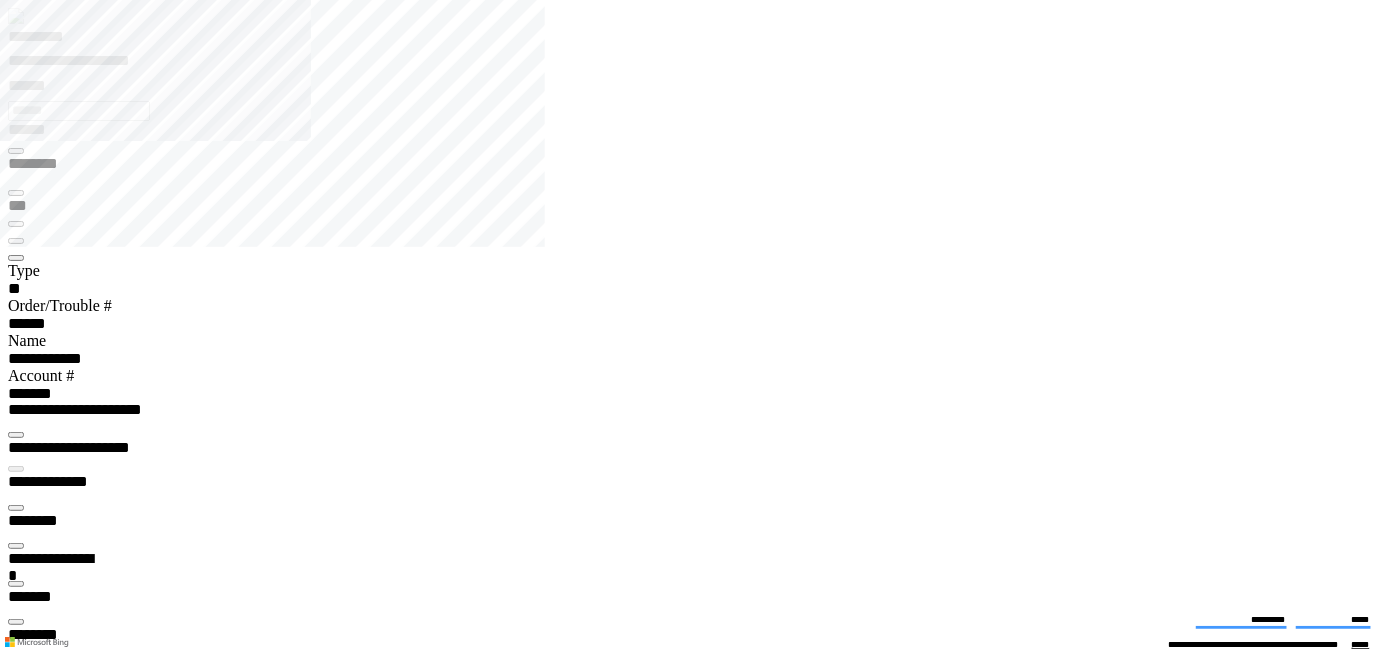 click at bounding box center (16, 508) 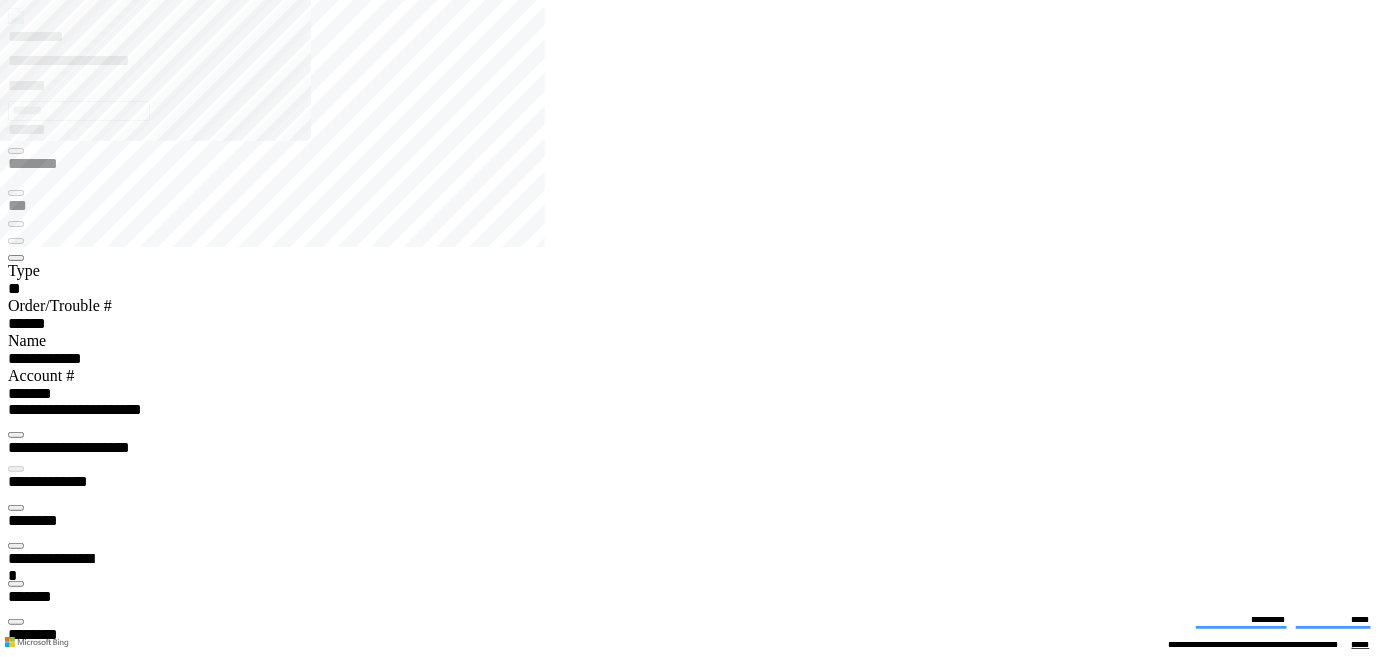 click on "**********" at bounding box center [70, 5121] 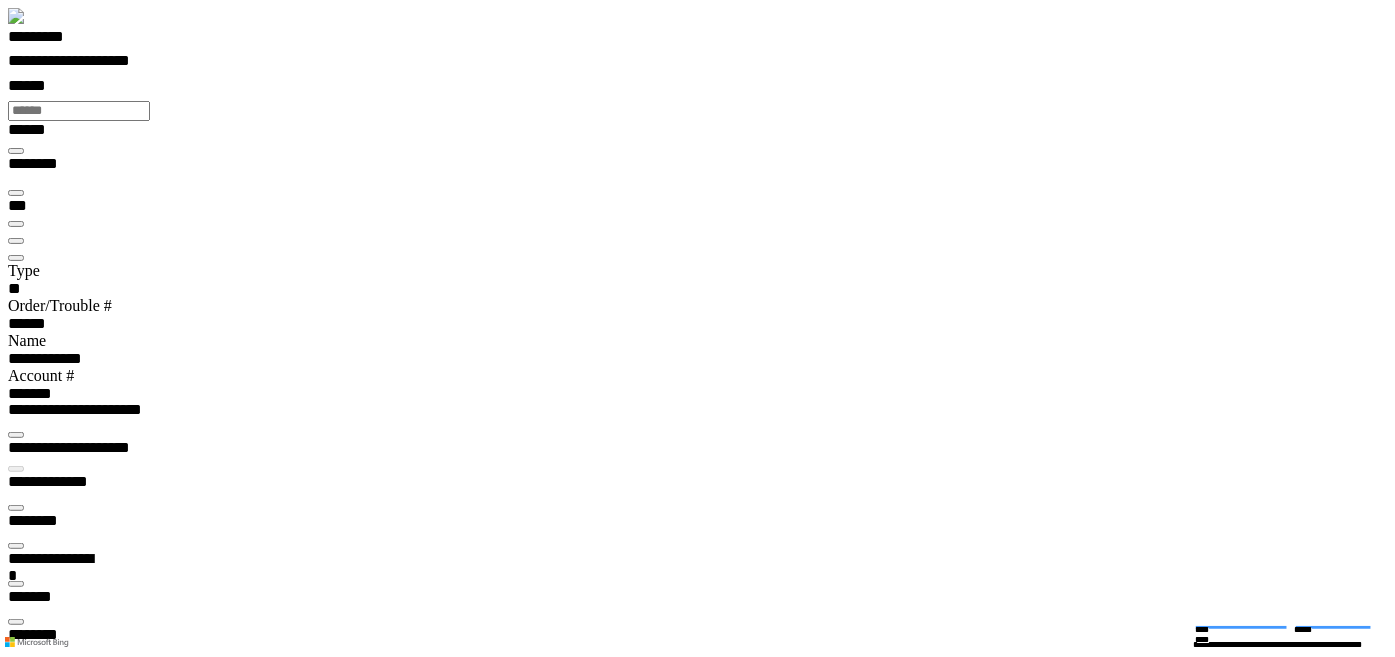 scroll, scrollTop: 99865, scrollLeft: 98985, axis: both 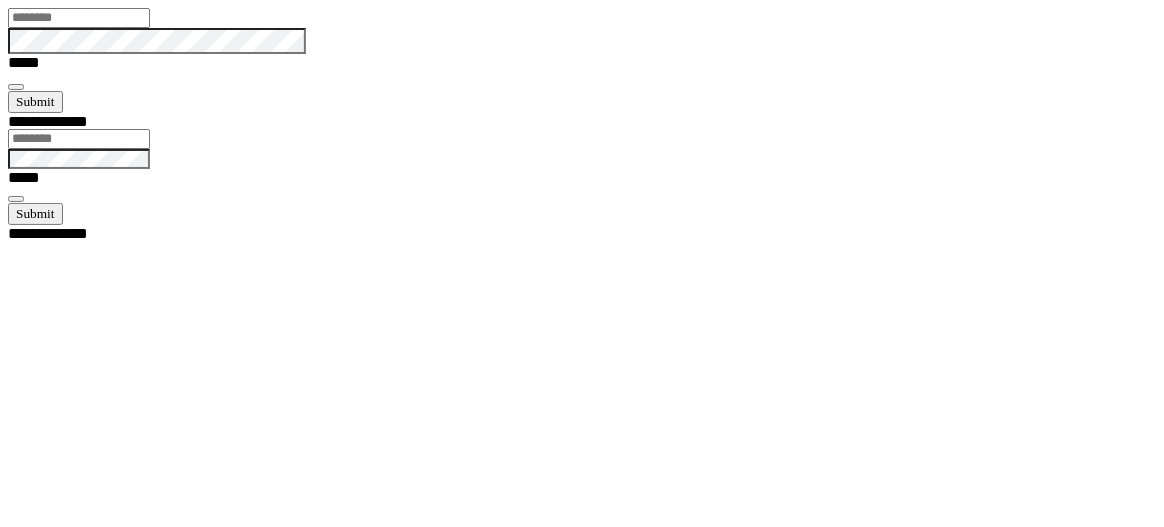 type on "********" 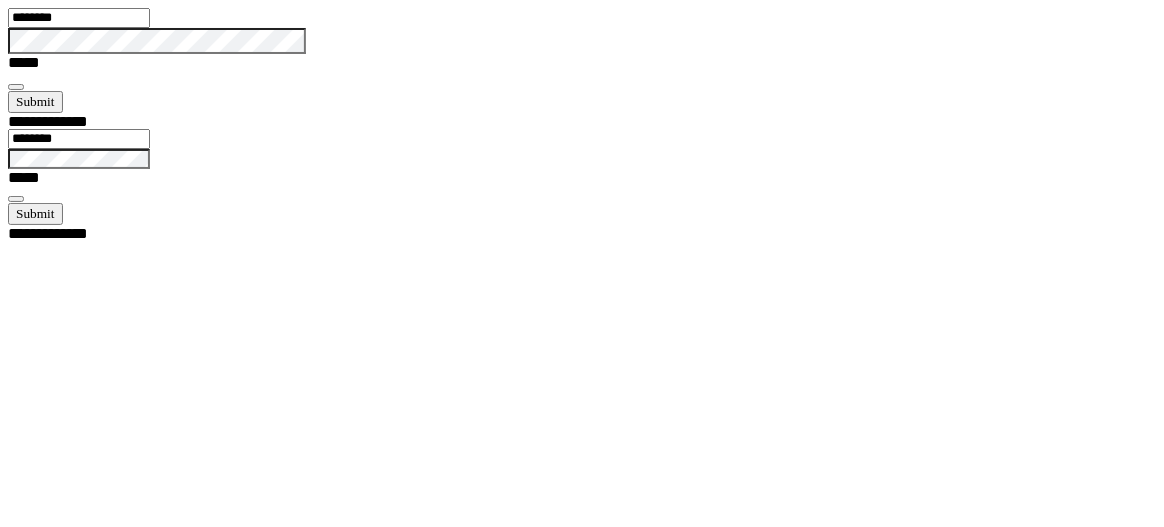 click at bounding box center (16, 87) 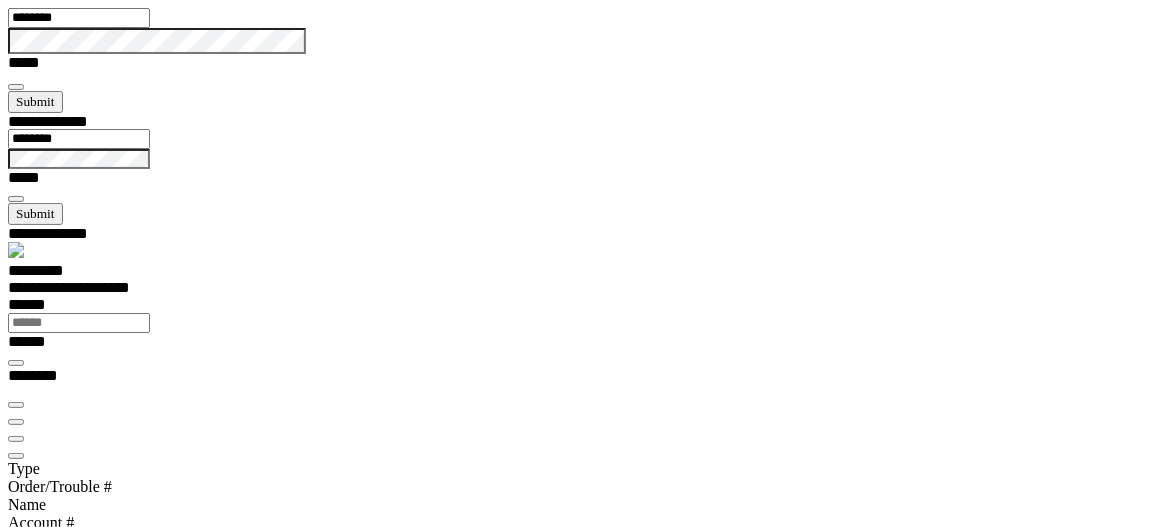 scroll, scrollTop: 100000, scrollLeft: 100000, axis: both 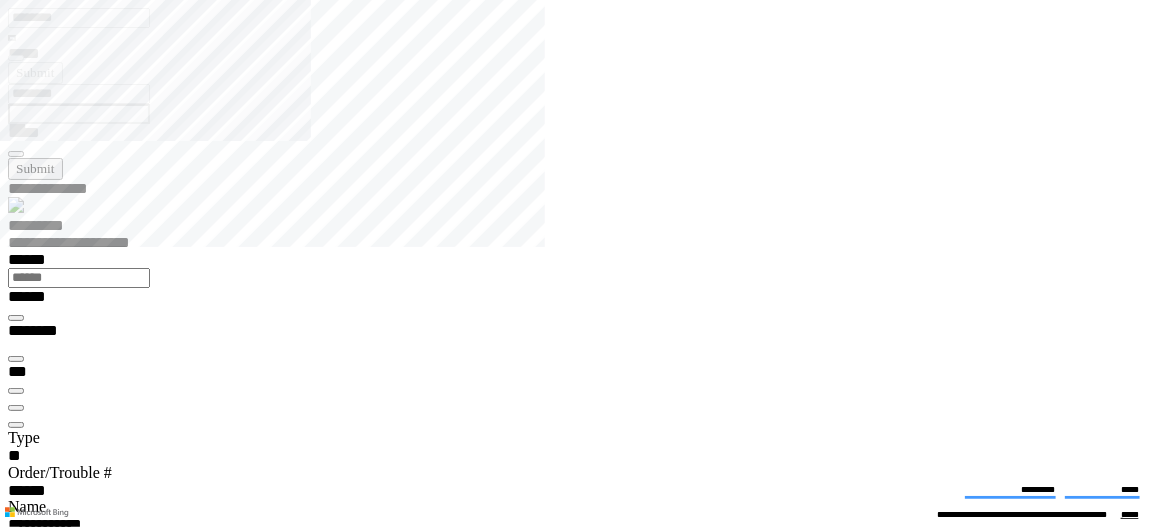 type on "*******" 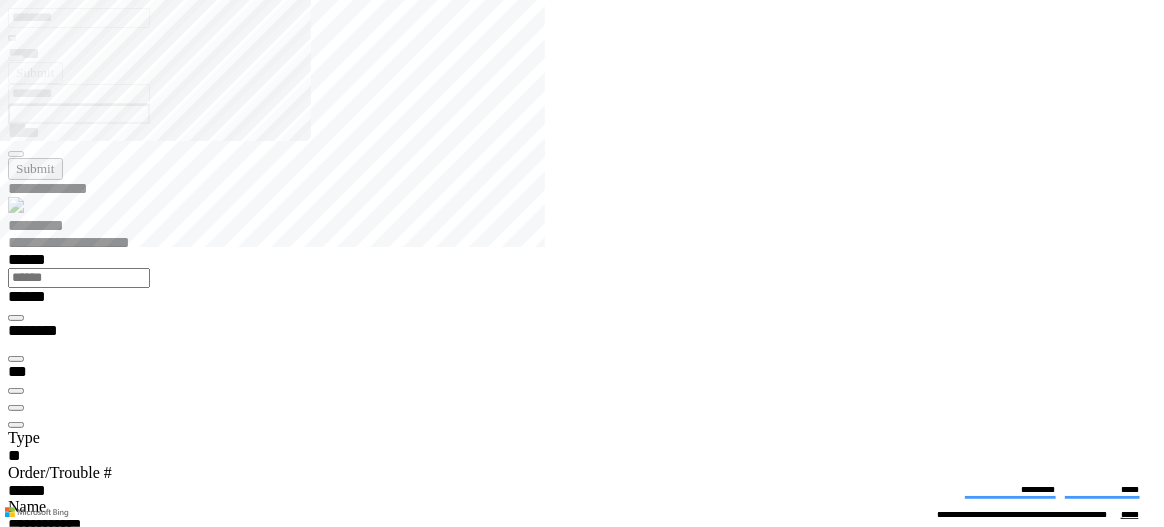 click at bounding box center [16, 4811] 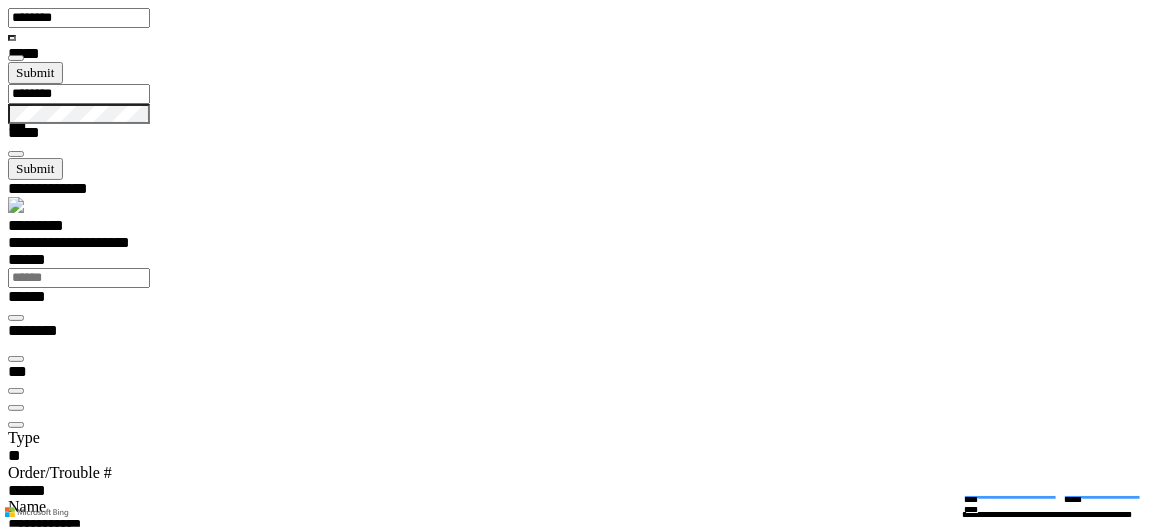click on "**********" at bounding box center (590, 7267) 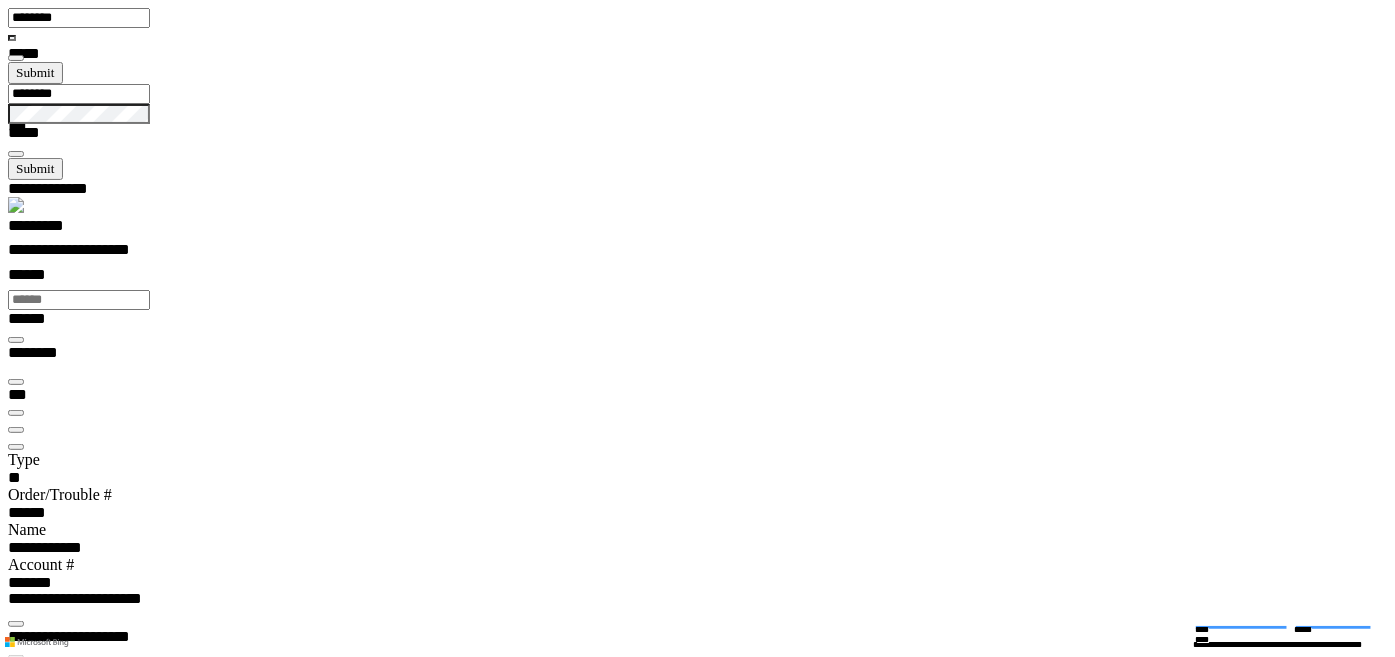 click at bounding box center (16, 7653) 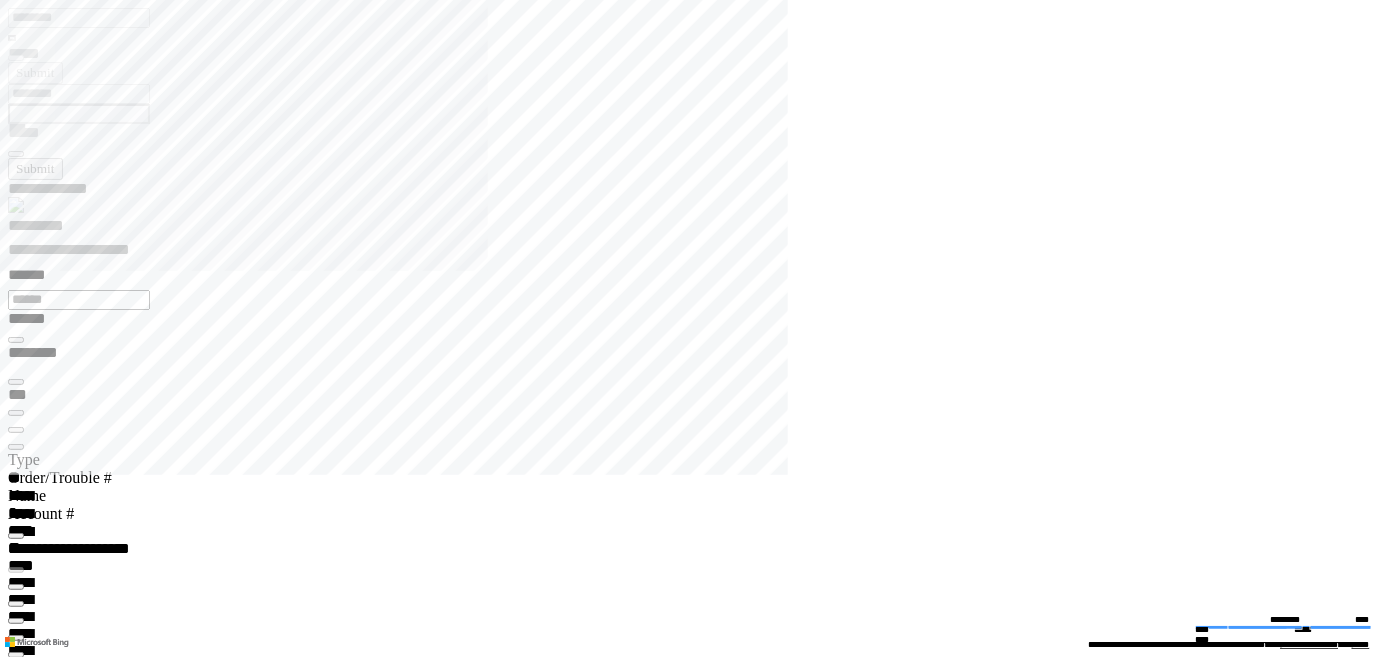 click on "**********" at bounding box center (67, 12374) 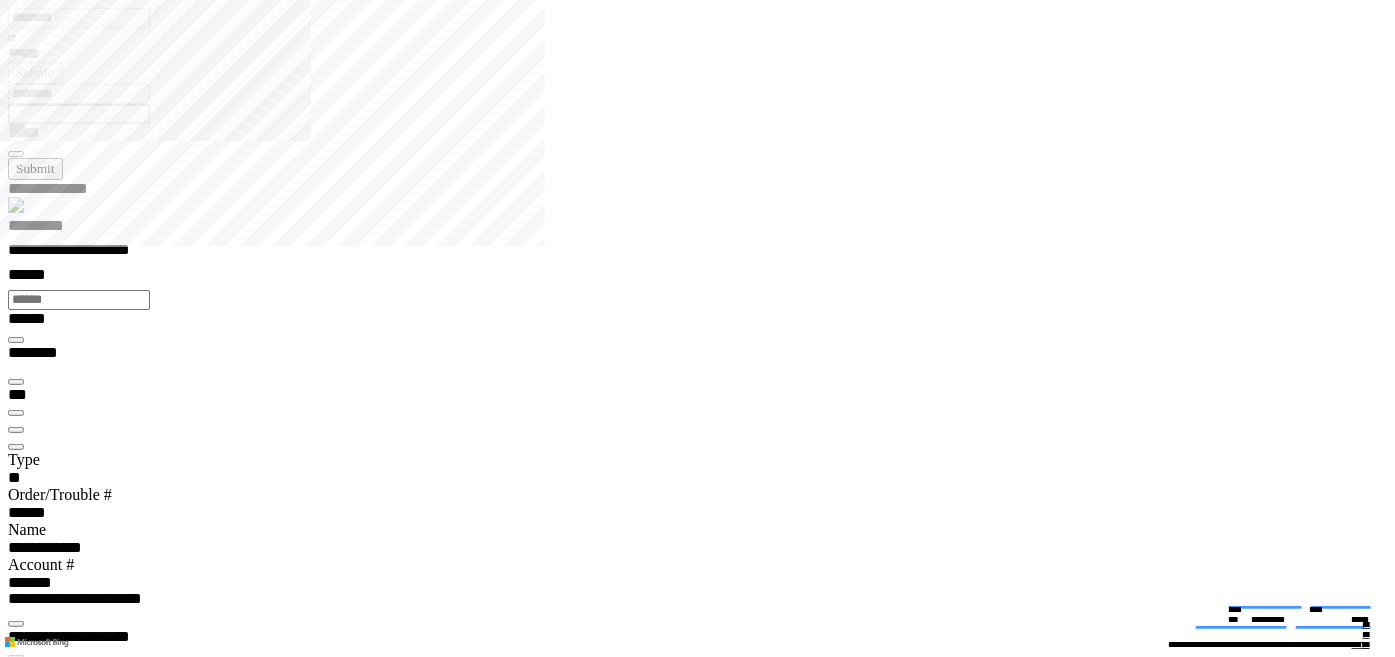 click at bounding box center (16, 887) 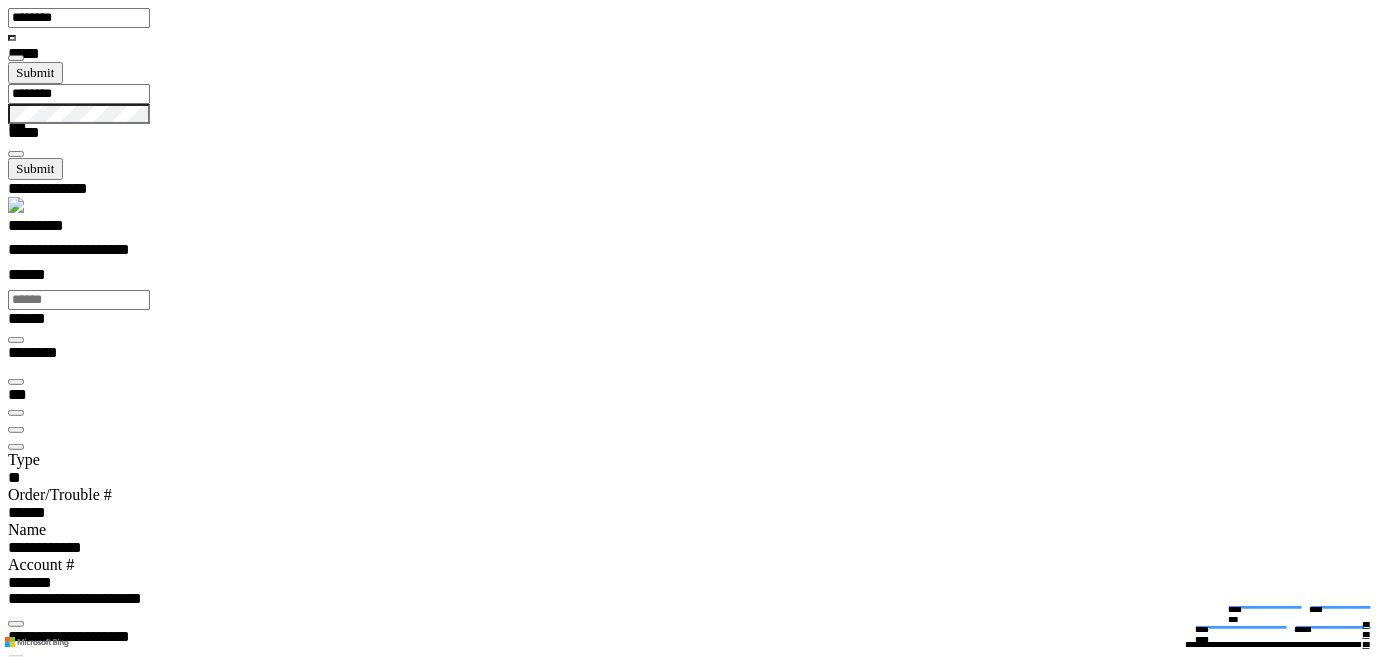 click at bounding box center [16, 624] 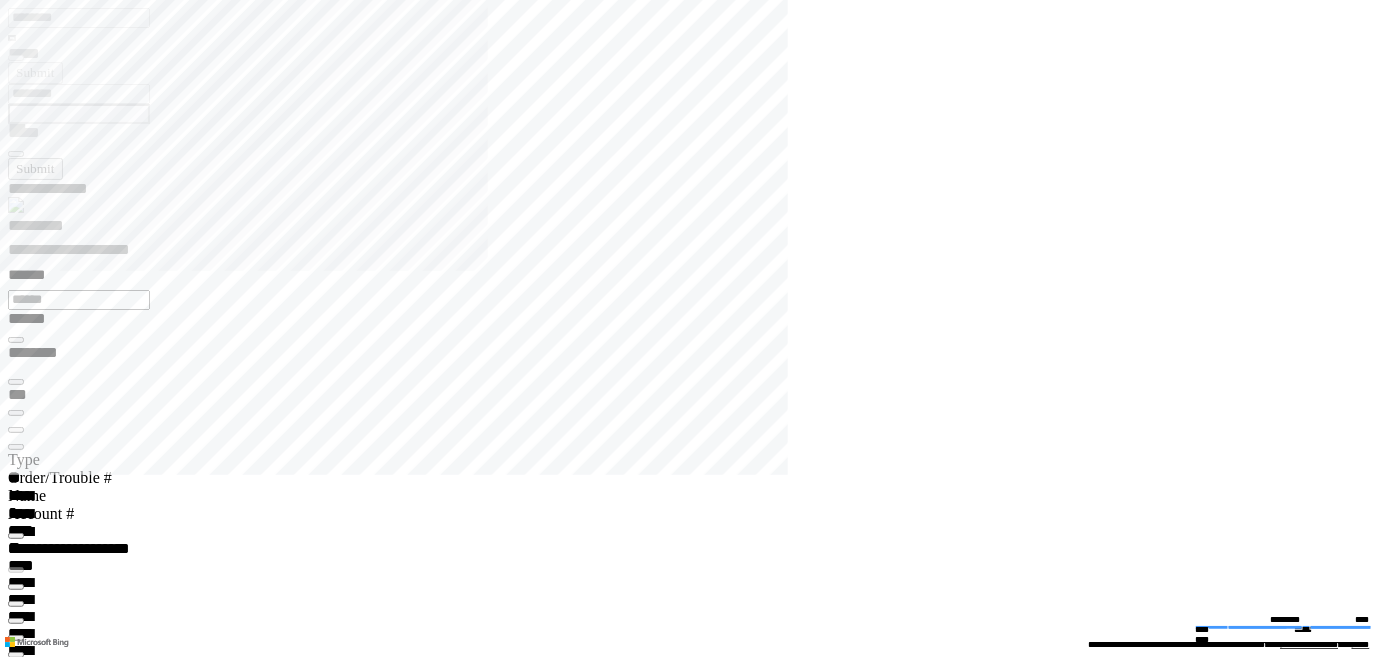 click on "**********" at bounding box center (706, 9679) 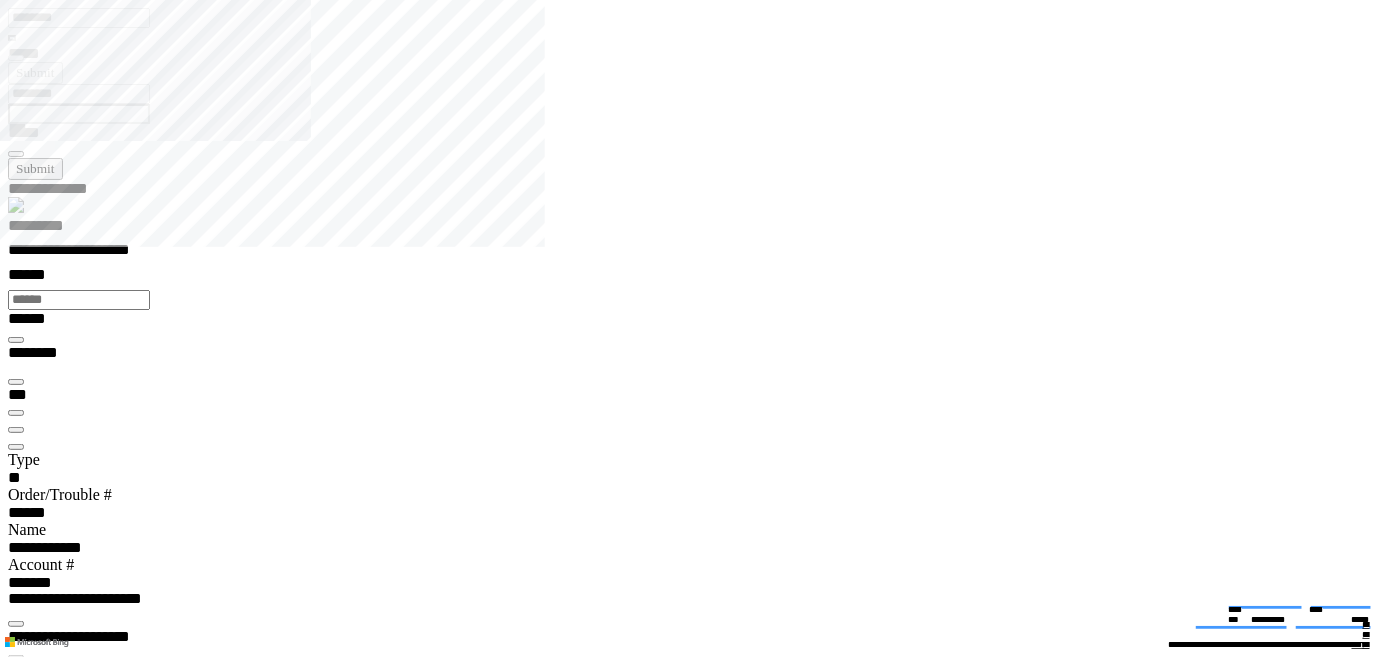 click at bounding box center [16, 773] 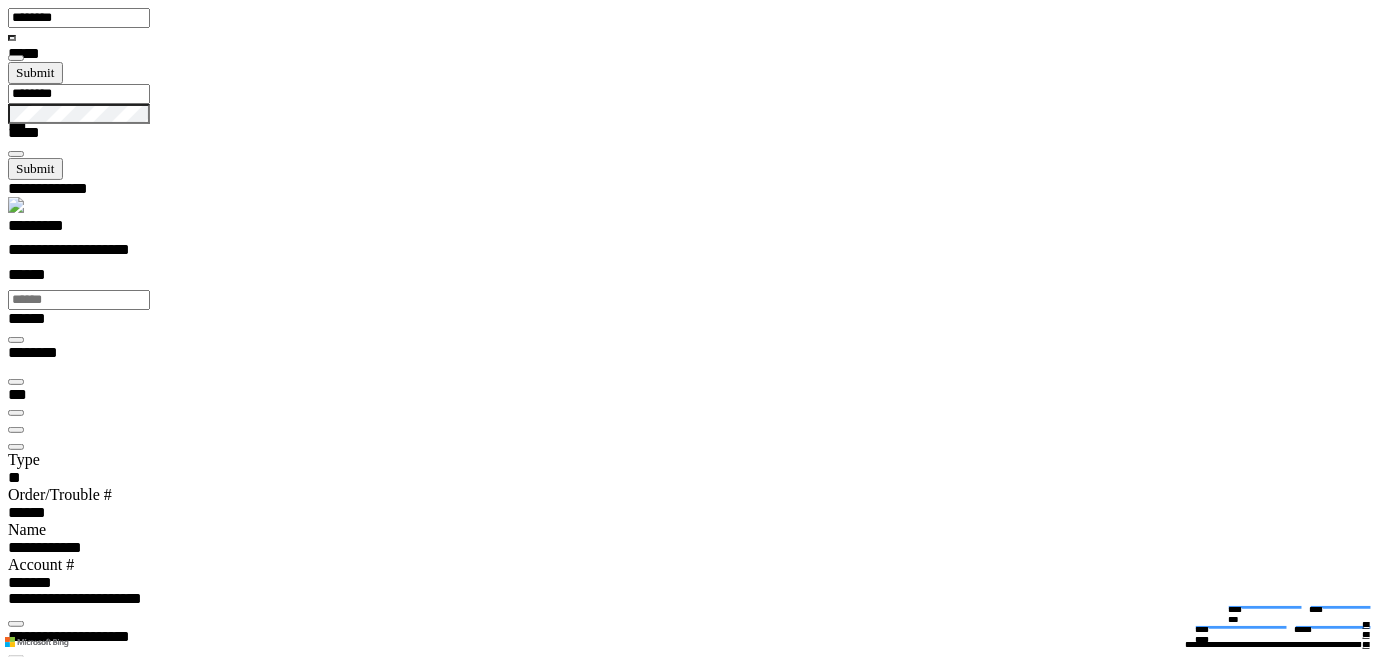 click on "**********" at bounding box center (706, 6749) 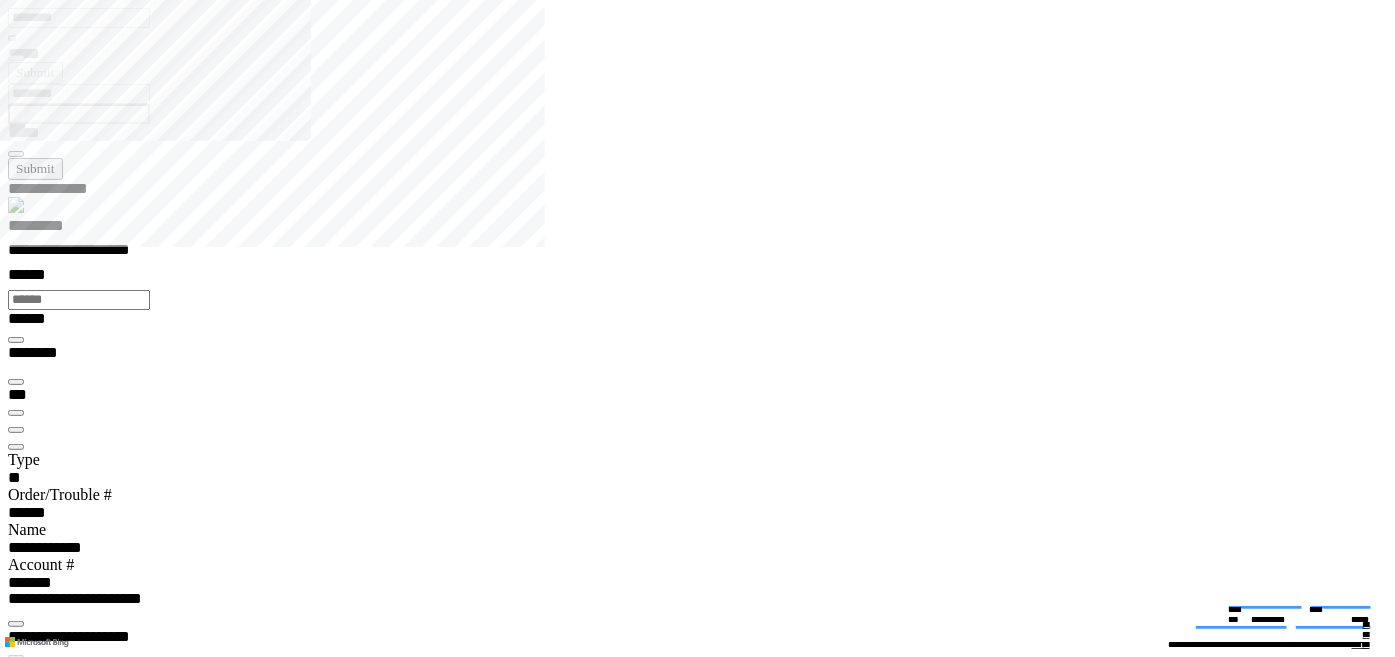 click at bounding box center (16, 887) 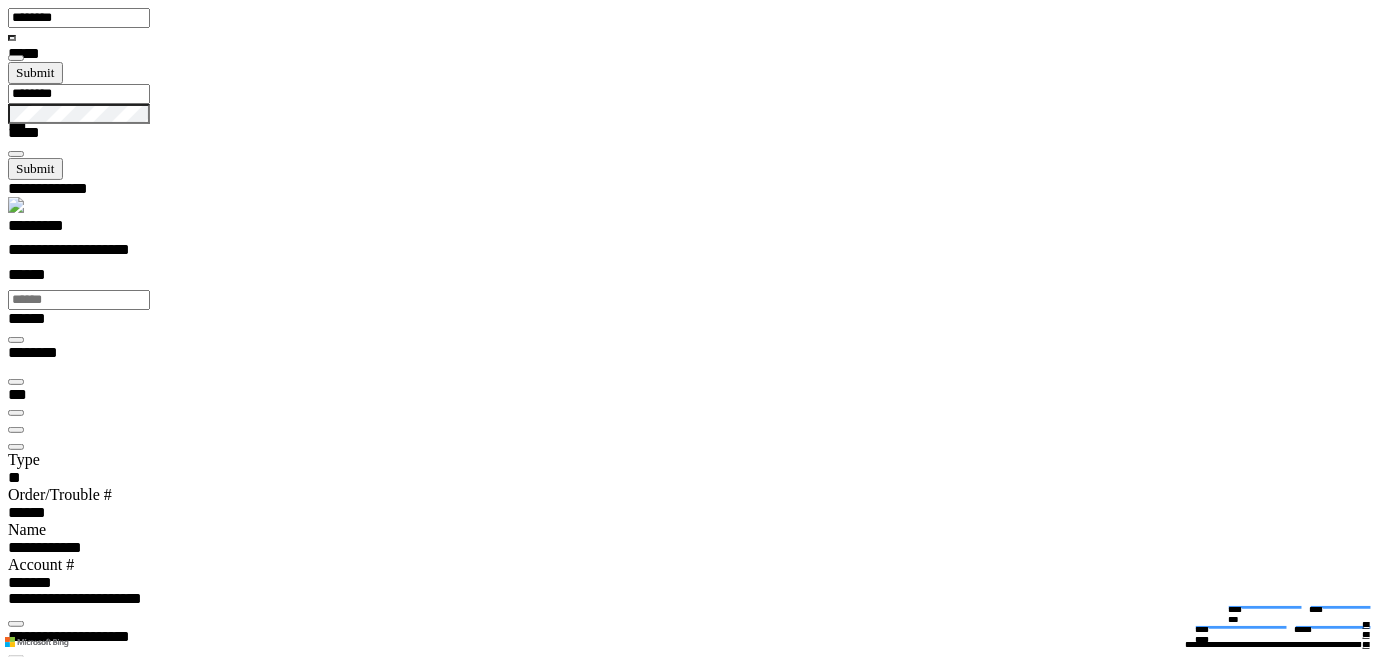 click on "*********" at bounding box center (706, 229) 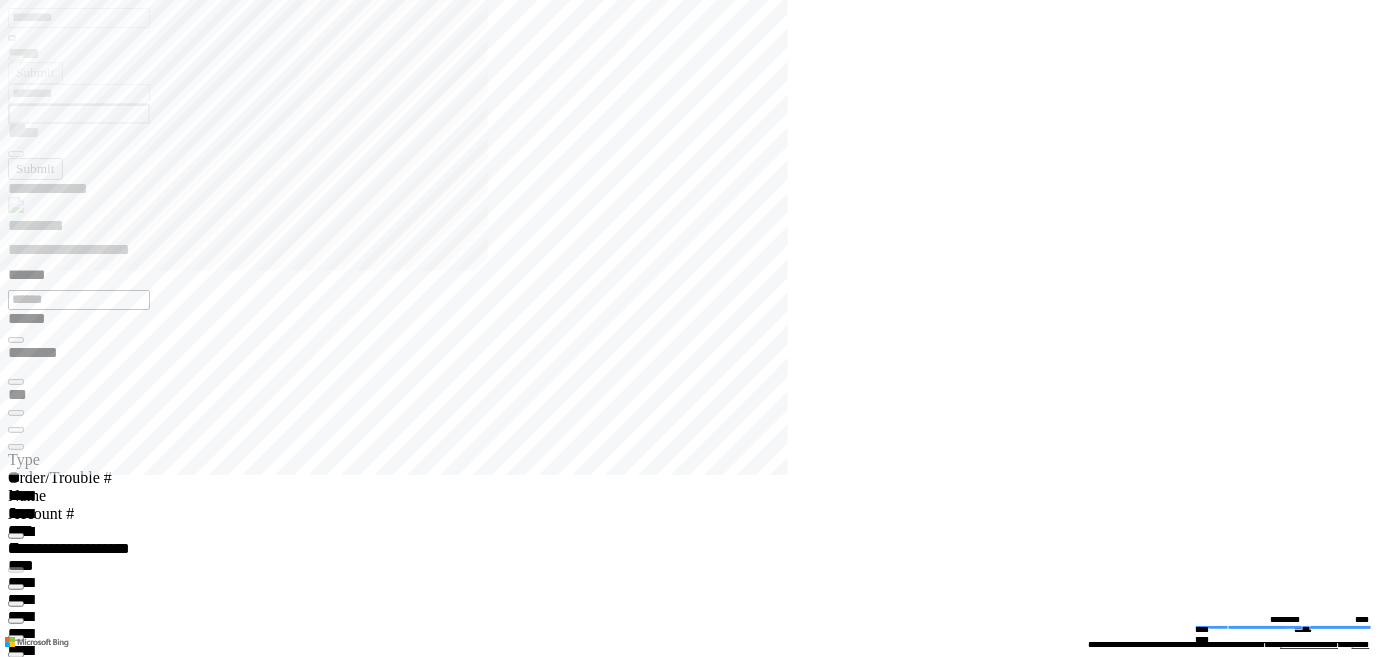 click on "**********" at bounding box center [67, 12231] 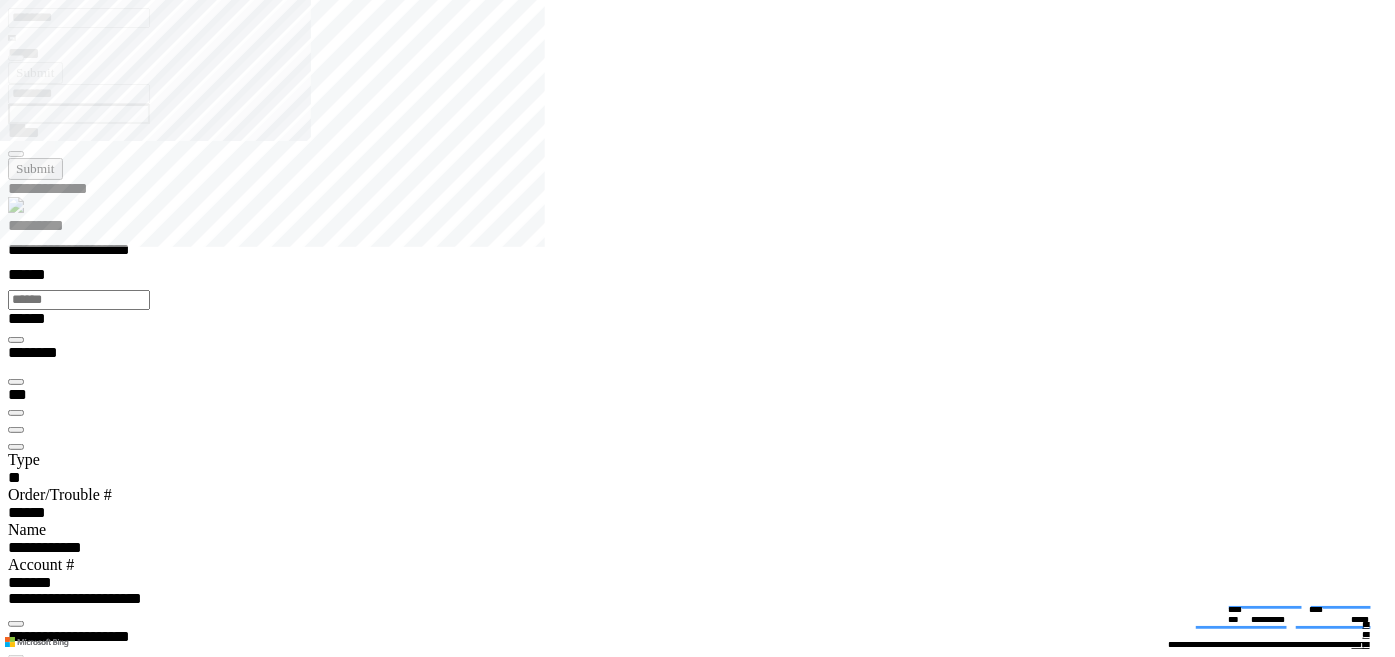 click at bounding box center (16, 887) 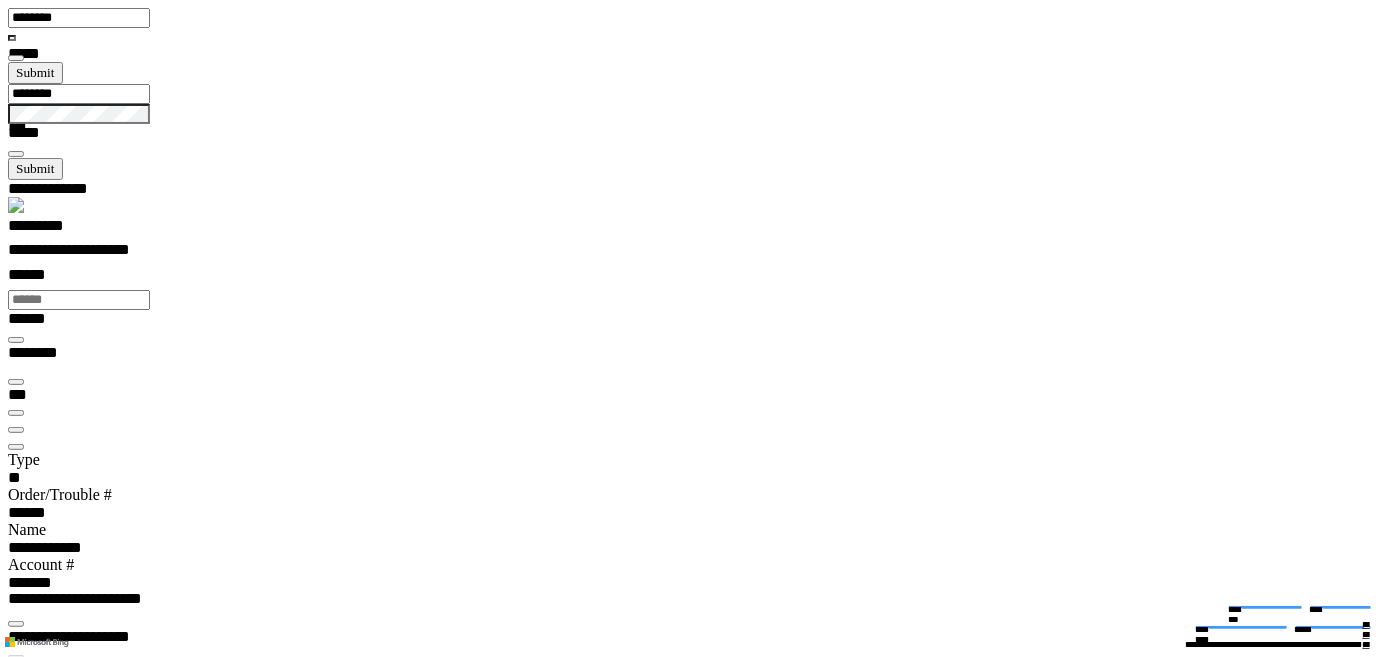 click at bounding box center [16, 735] 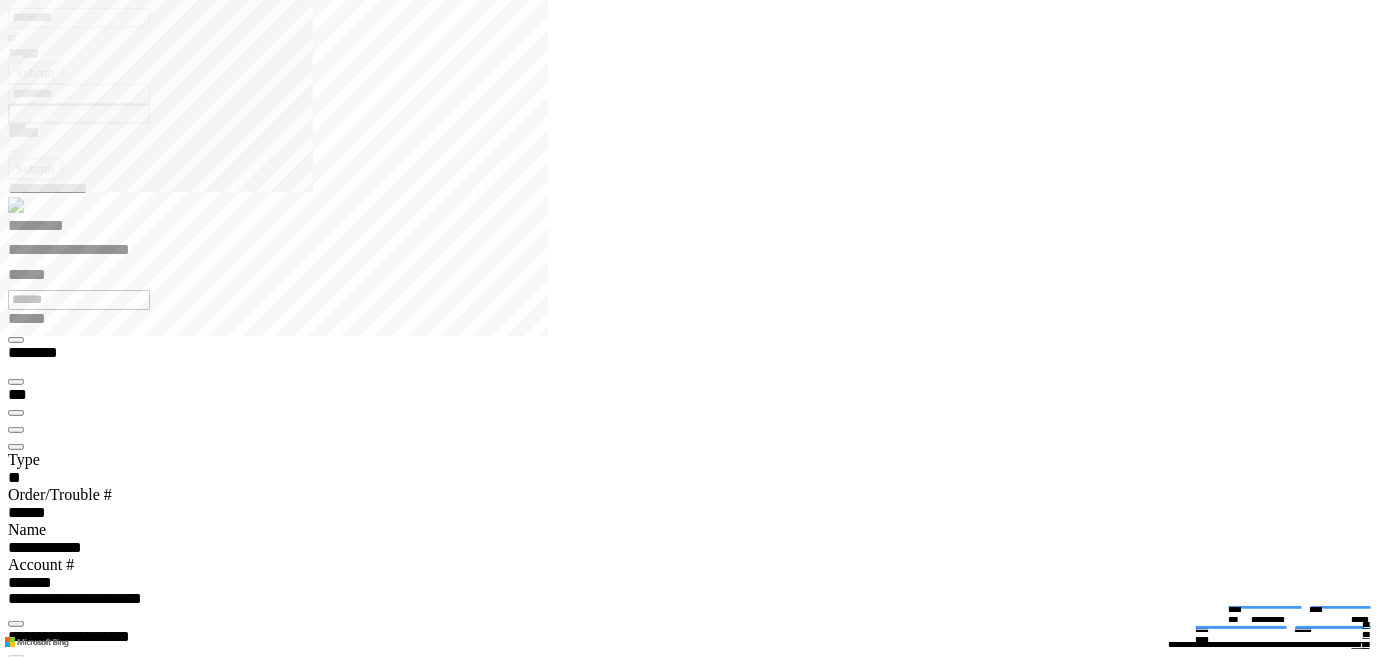 click at bounding box center [16, 697] 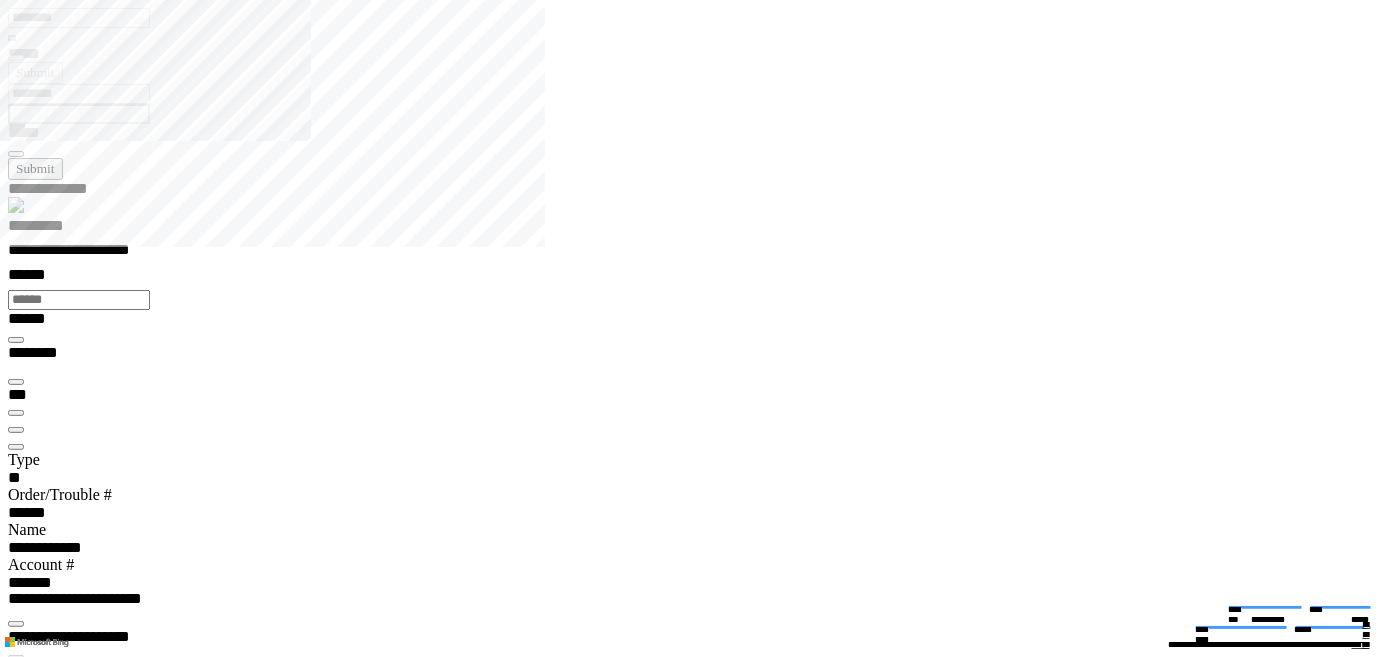 click at bounding box center (16, 5177) 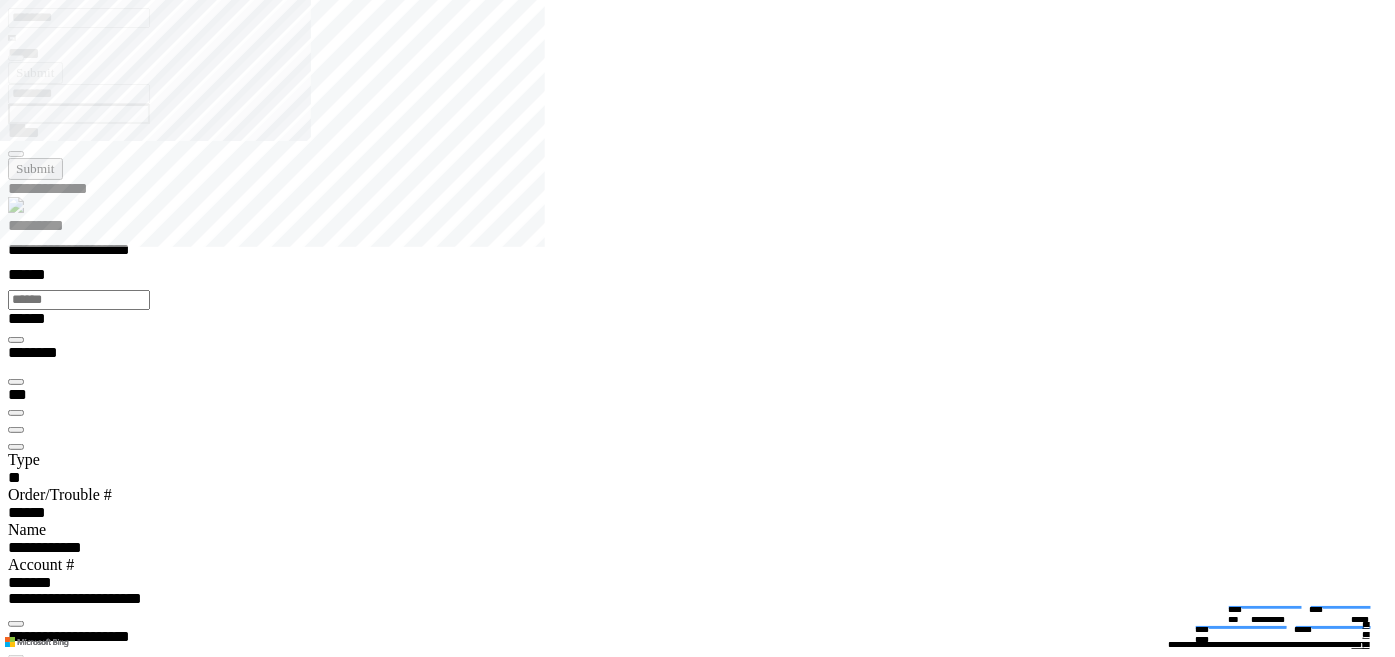 click at bounding box center [16, 5766] 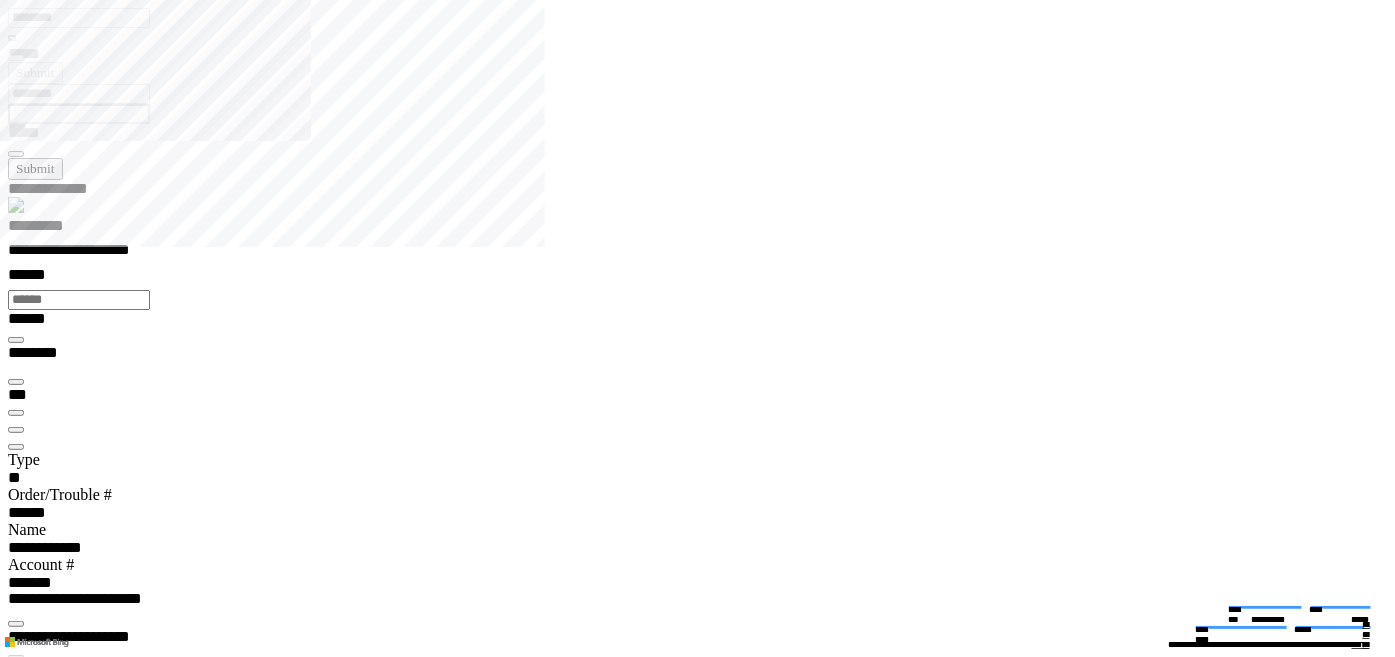 click on "*********" at bounding box center (35, 6145) 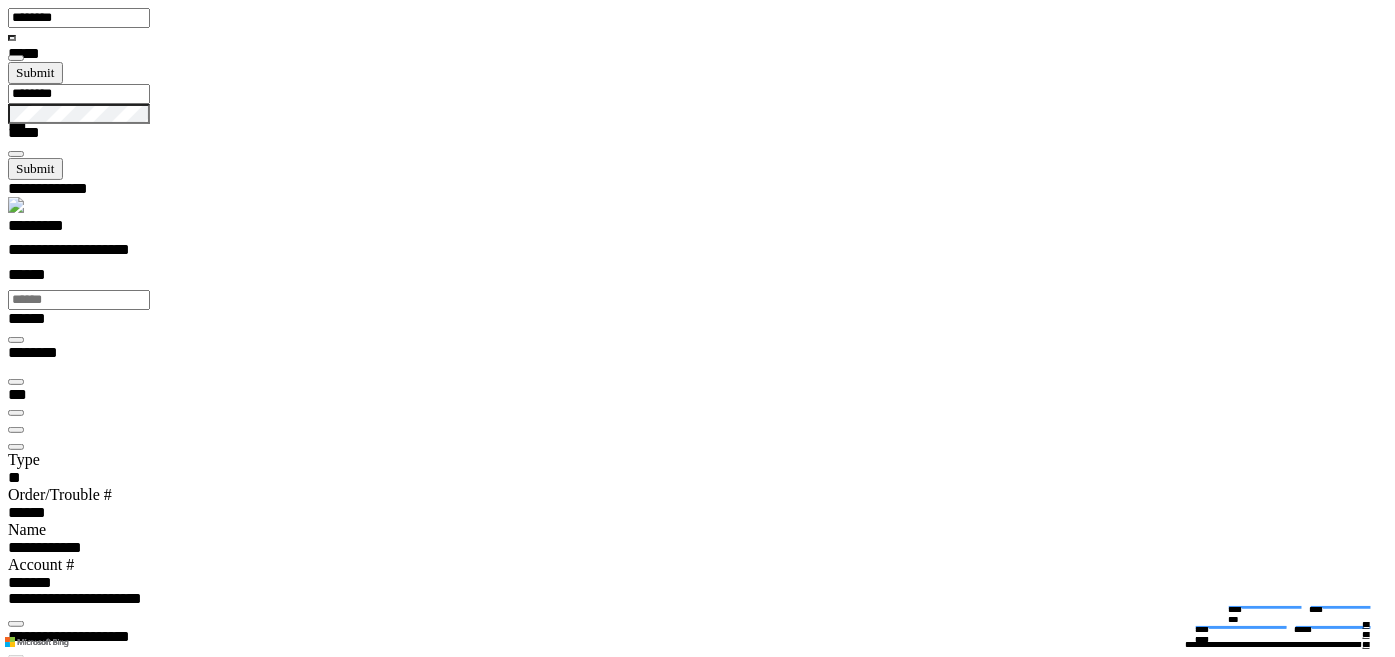 click at bounding box center (16, 7476) 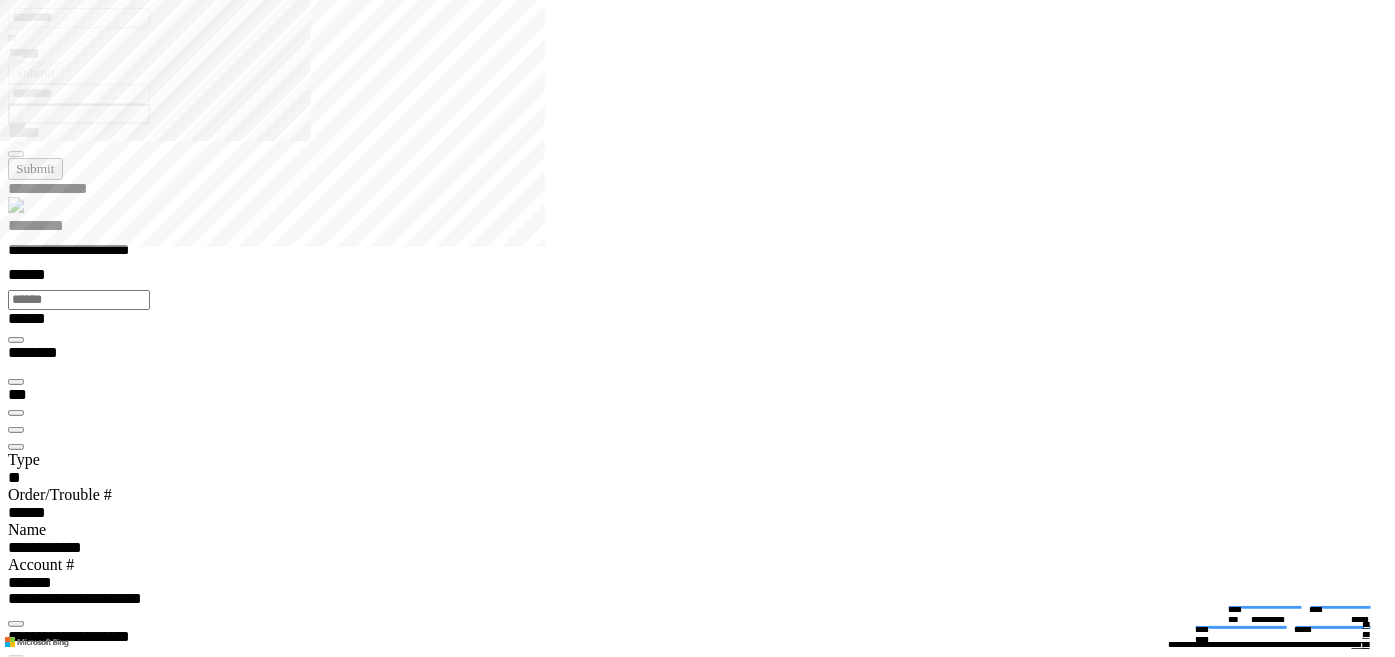 click on "**********" at bounding box center [39, 5208] 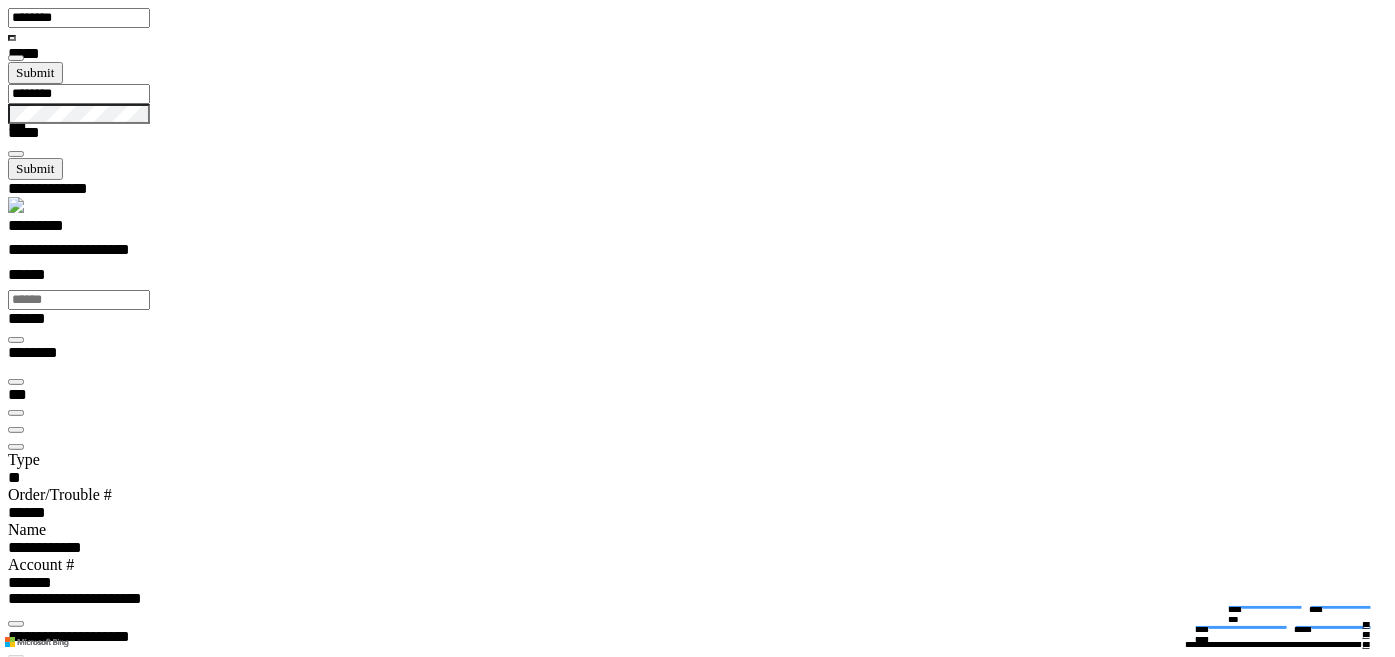 click at bounding box center (16, 697) 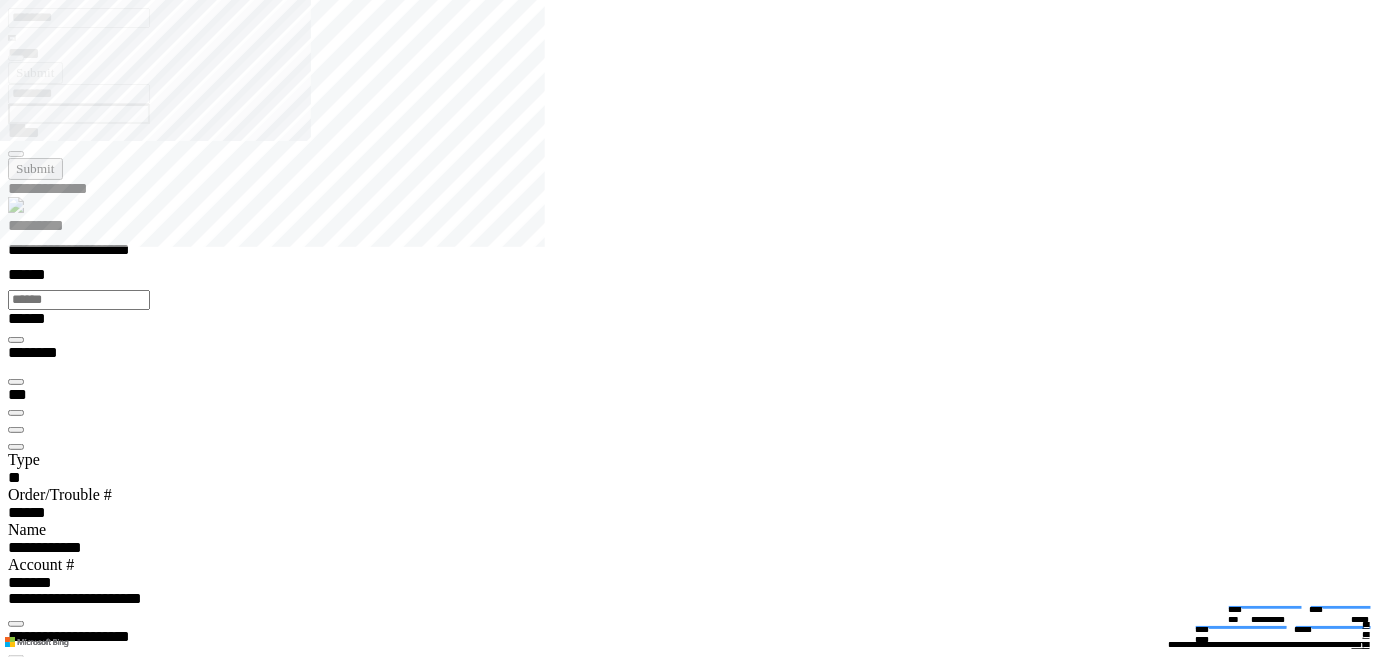 click on "**********" at bounding box center [541, 5269] 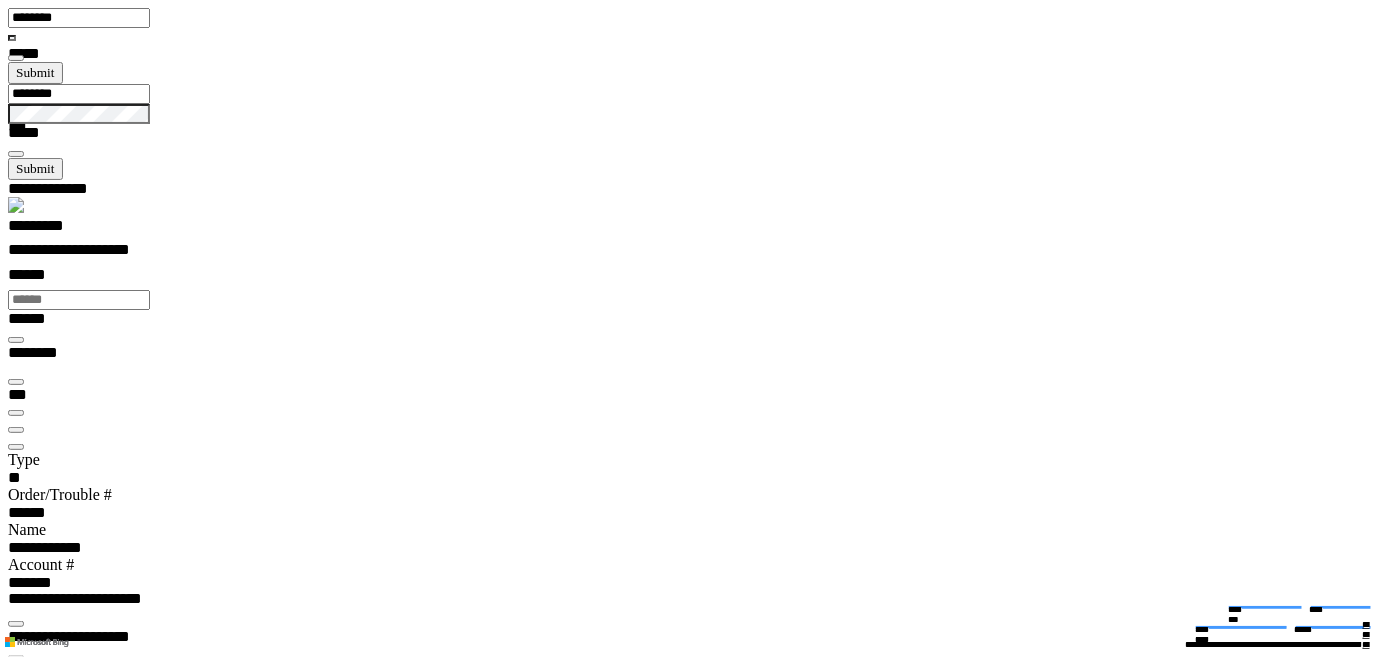 click at bounding box center [16, 7476] 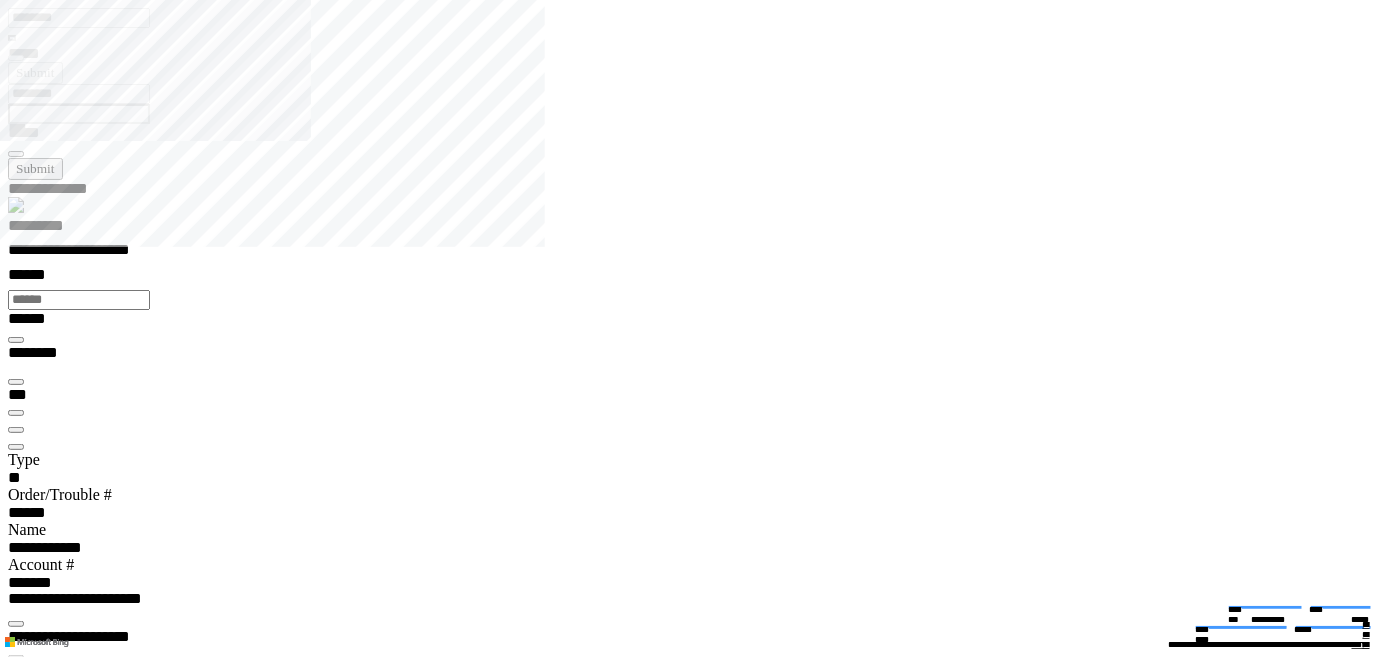 click at bounding box center (16, 4207) 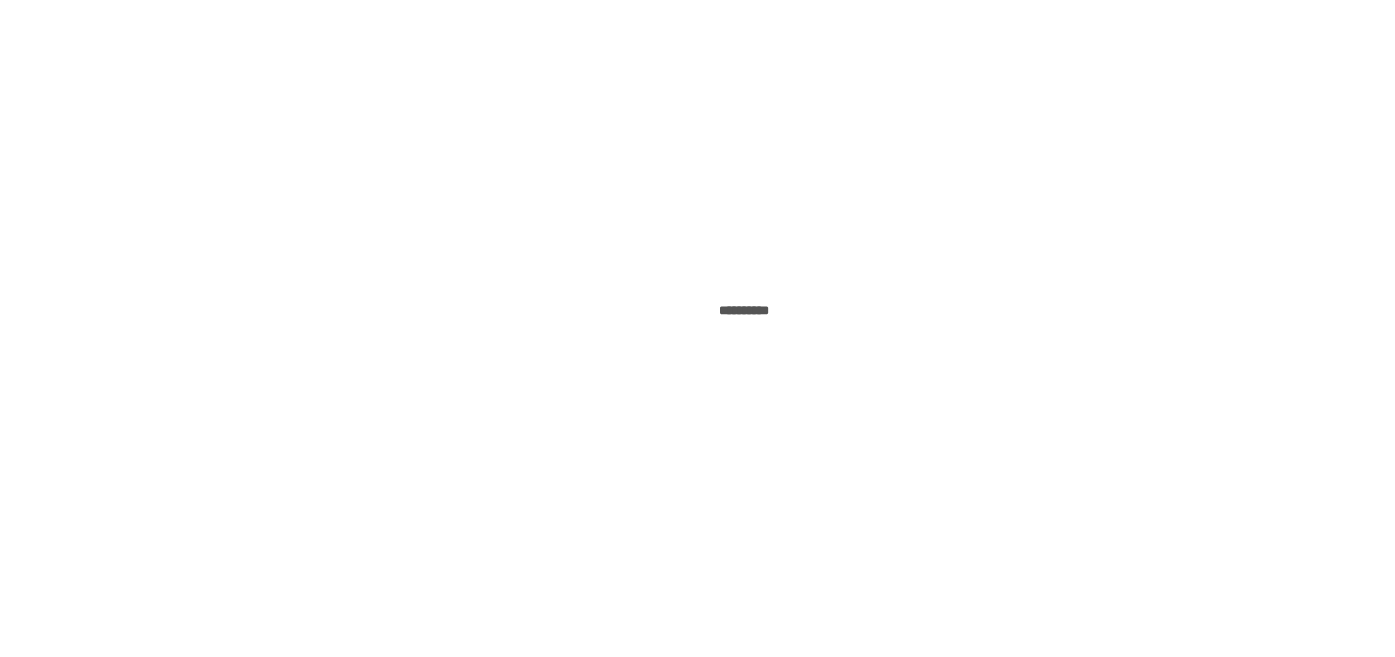 scroll, scrollTop: 0, scrollLeft: 0, axis: both 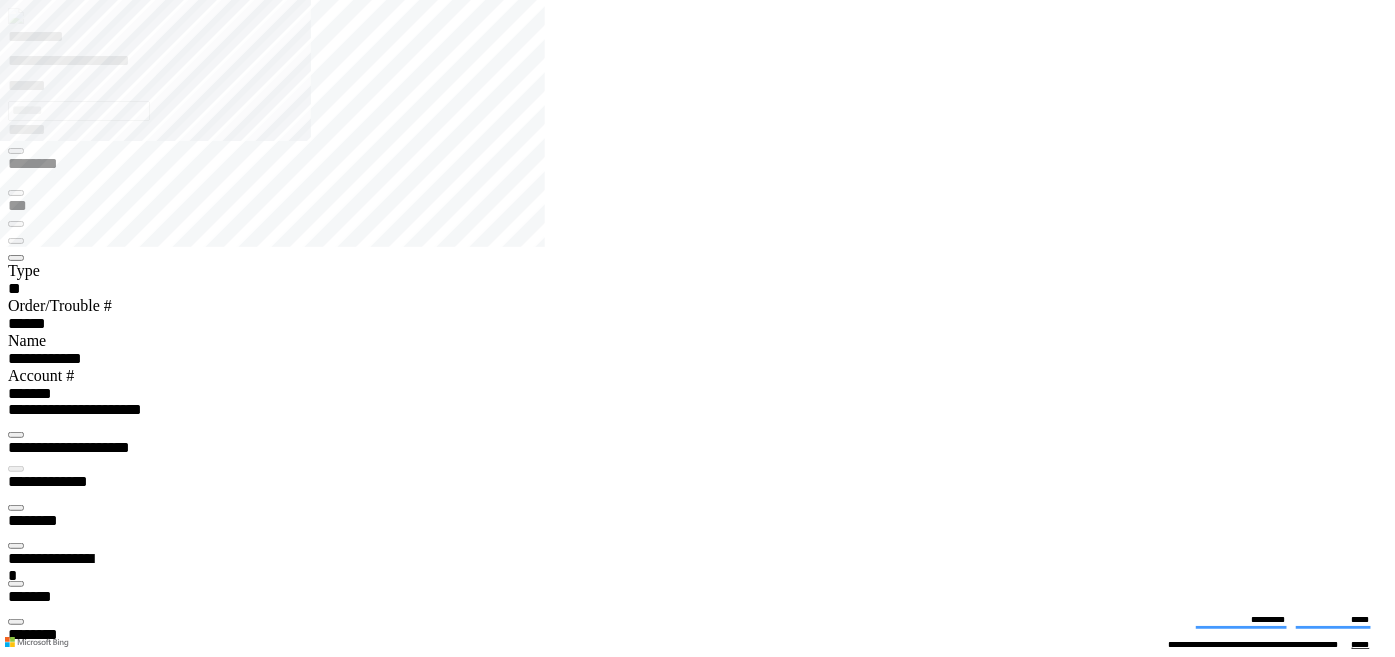 type on "*******" 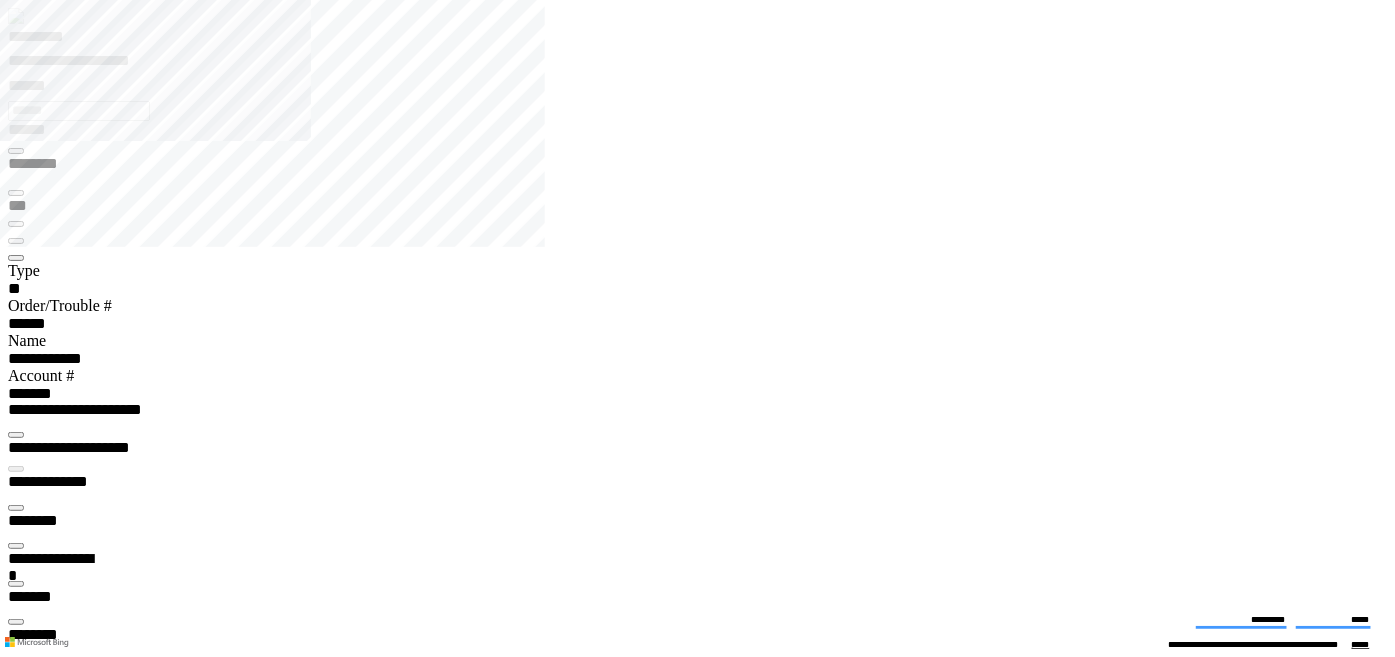 click at bounding box center (16, 4018) 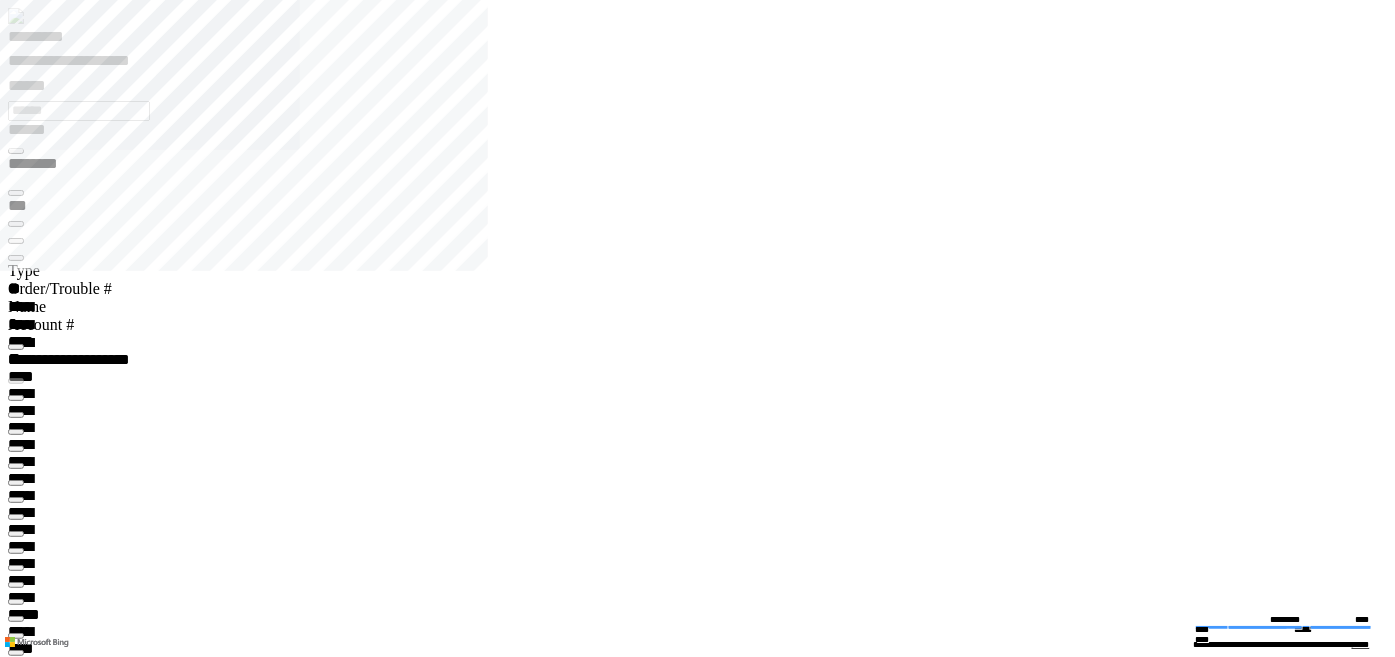 click at bounding box center (16, 15263) 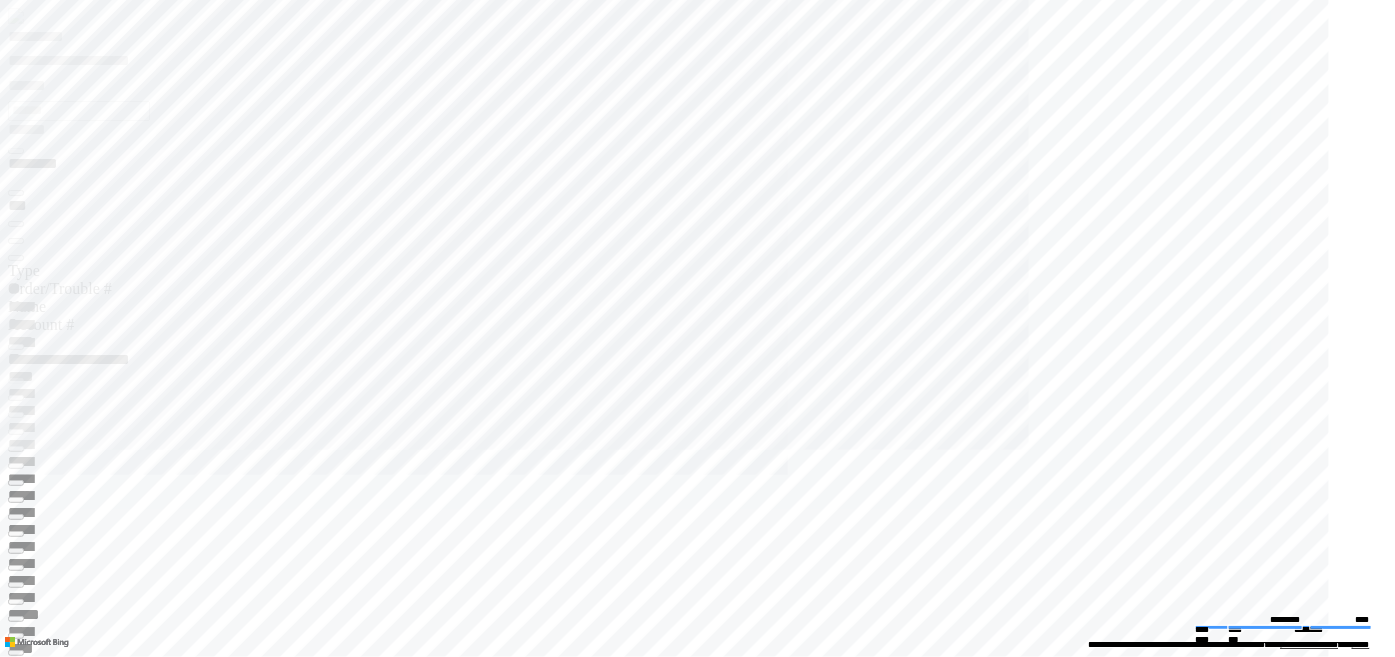 click at bounding box center (16, 15186) 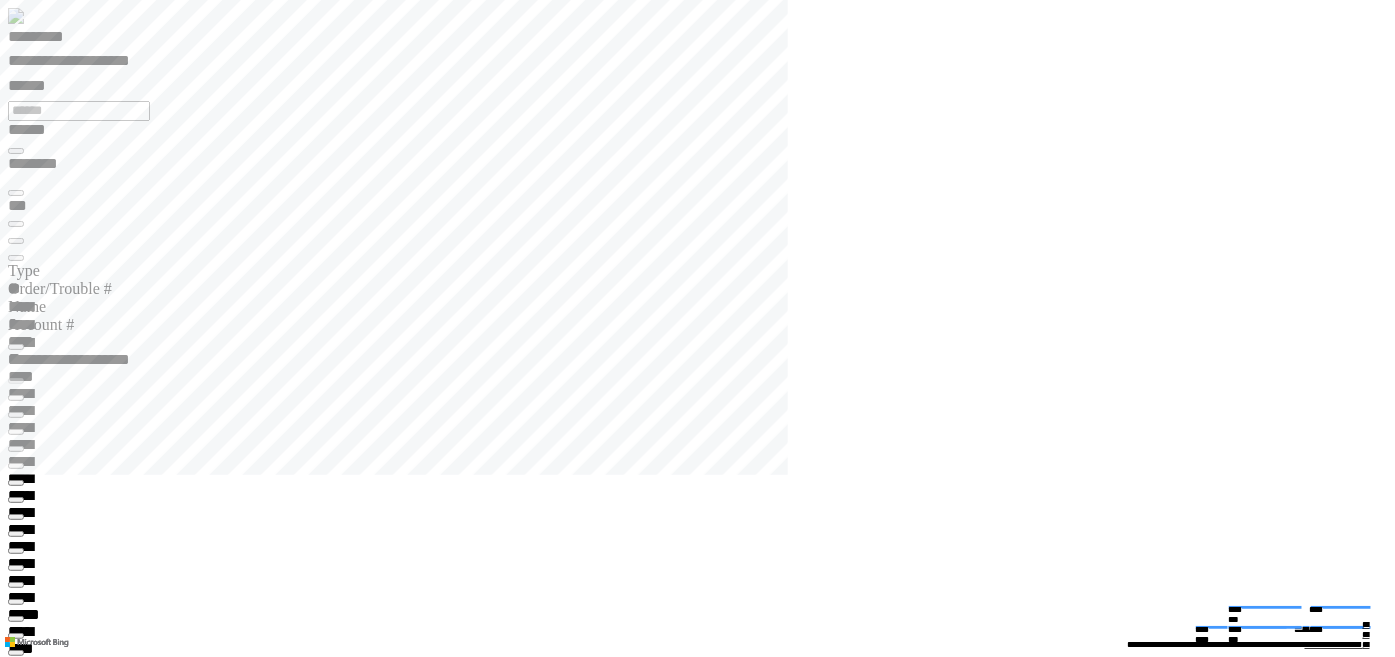 click on "**********" at bounding box center (67, 18982) 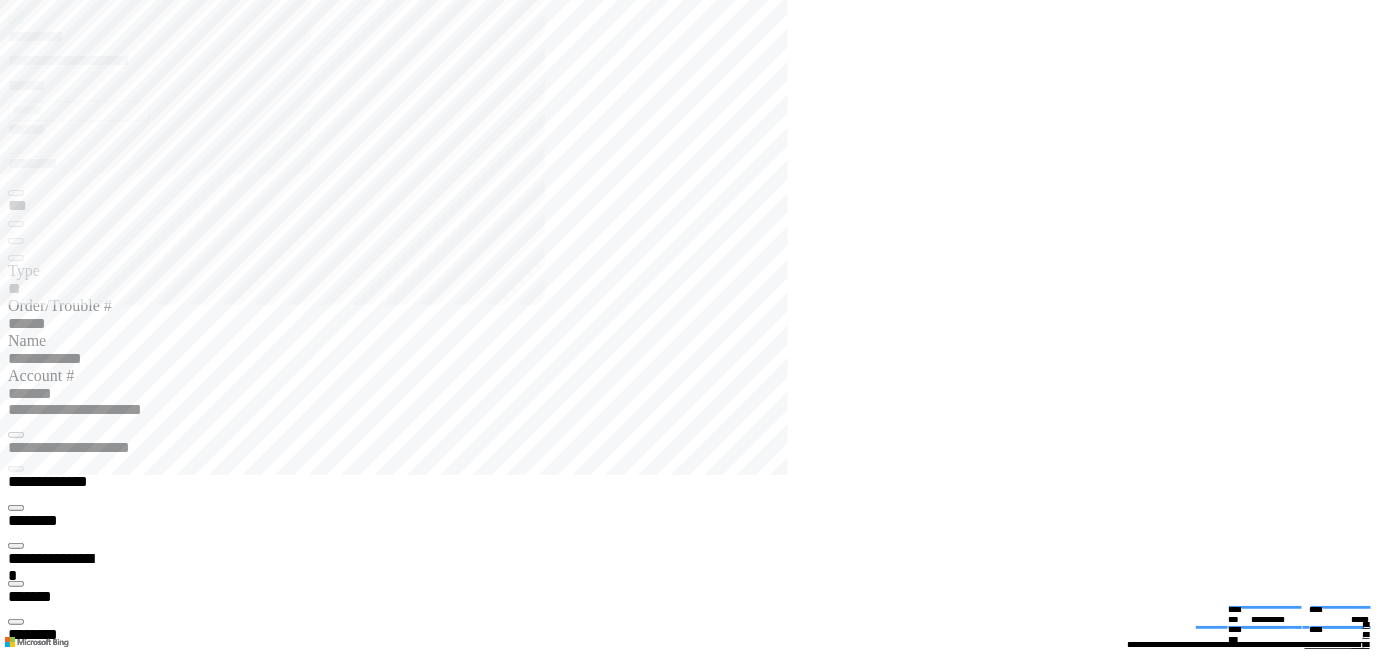 type on "*******" 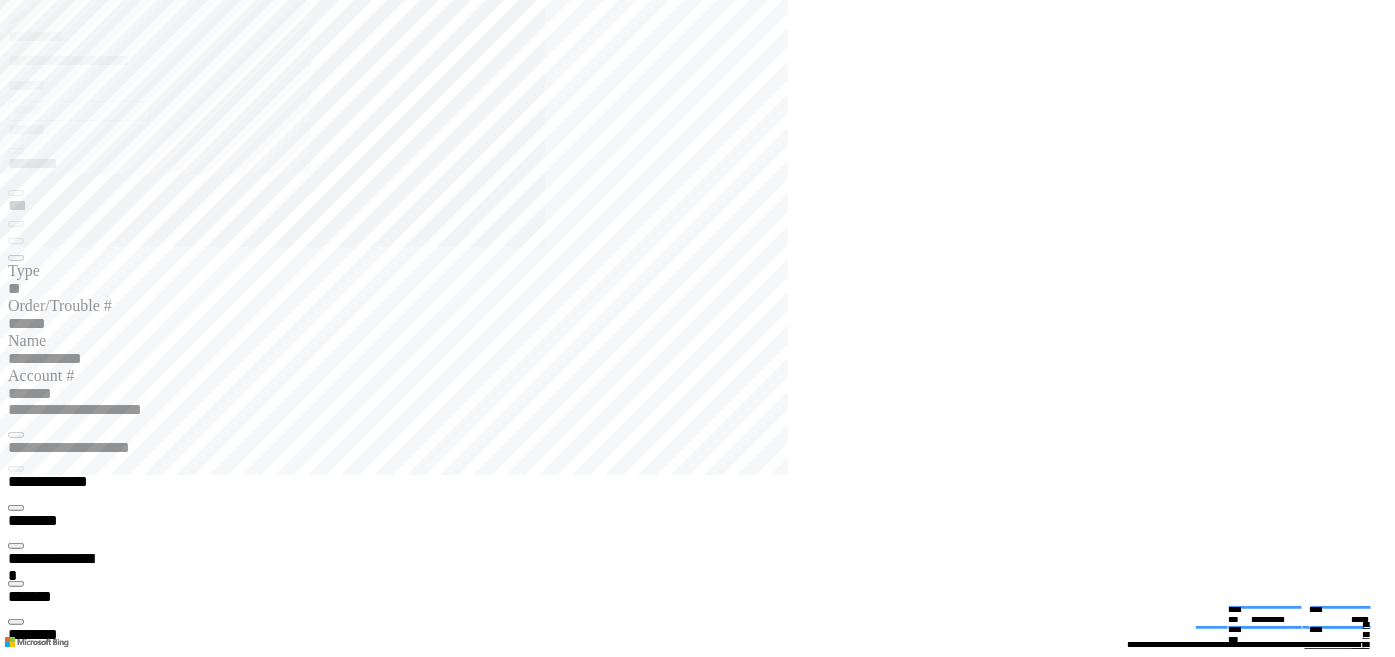 click at bounding box center [16, 4023] 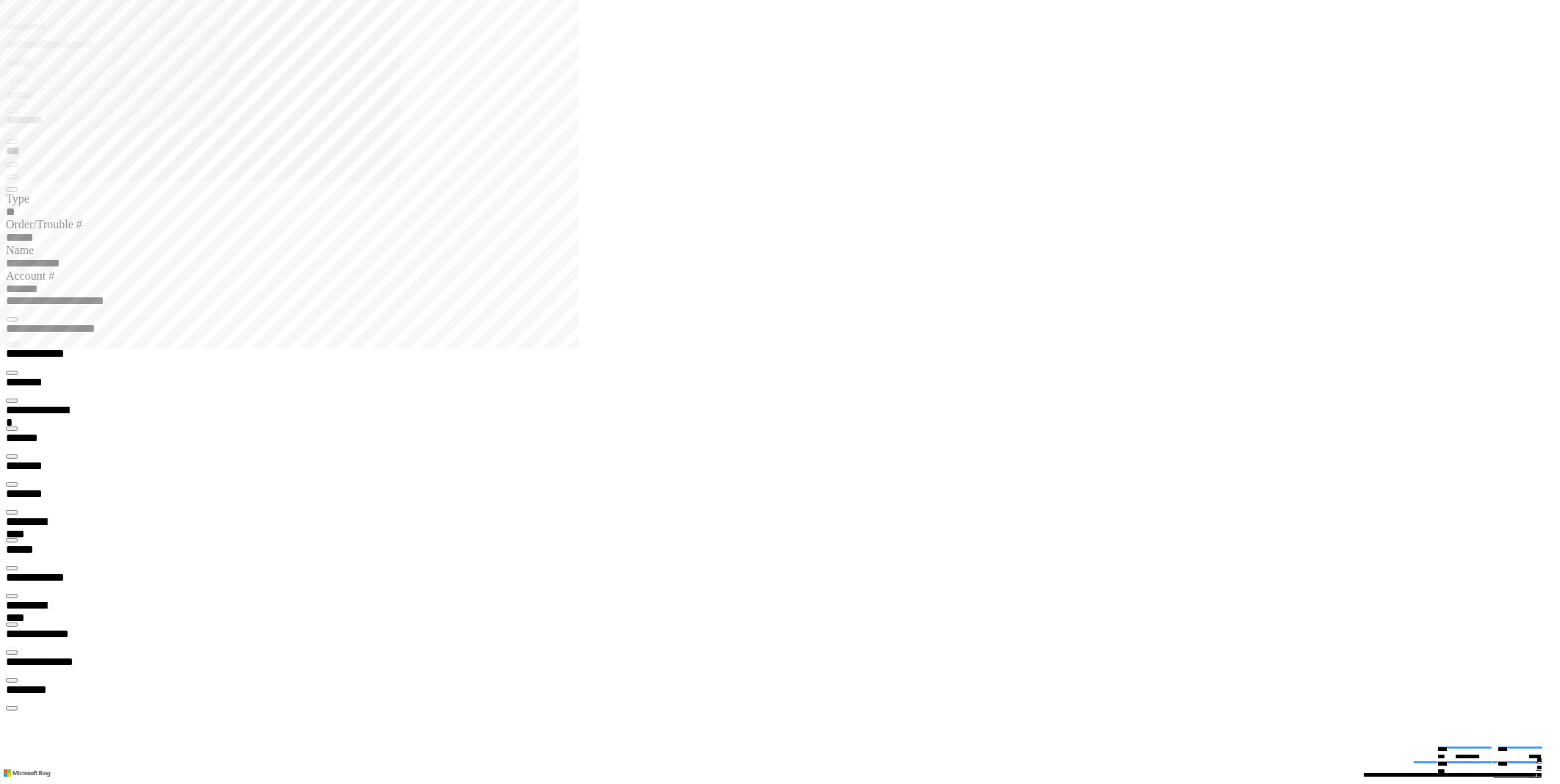 scroll, scrollTop: 72700, scrollLeft: 73299, axis: both 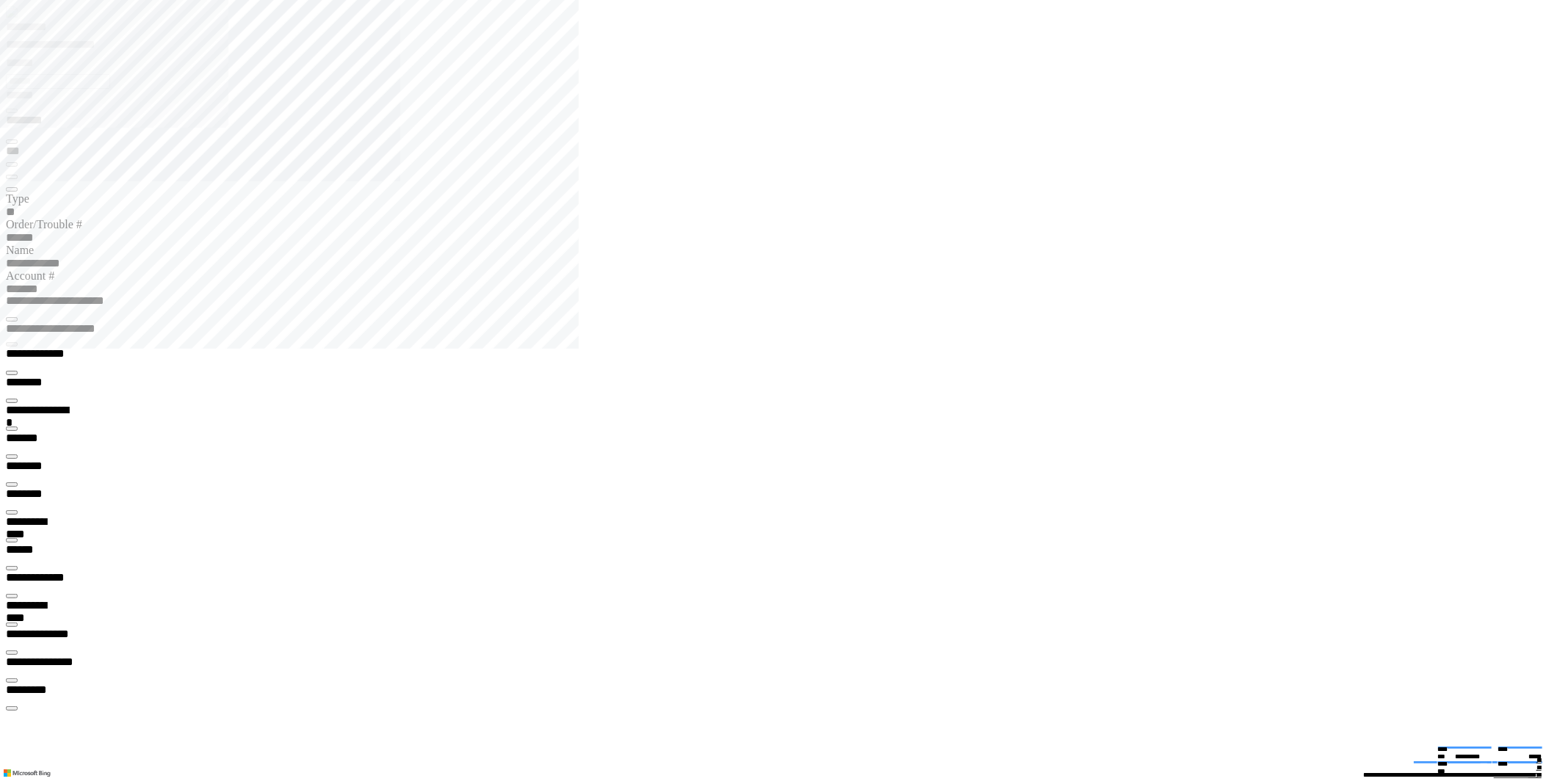 click on "*********" at bounding box center (42, 29) 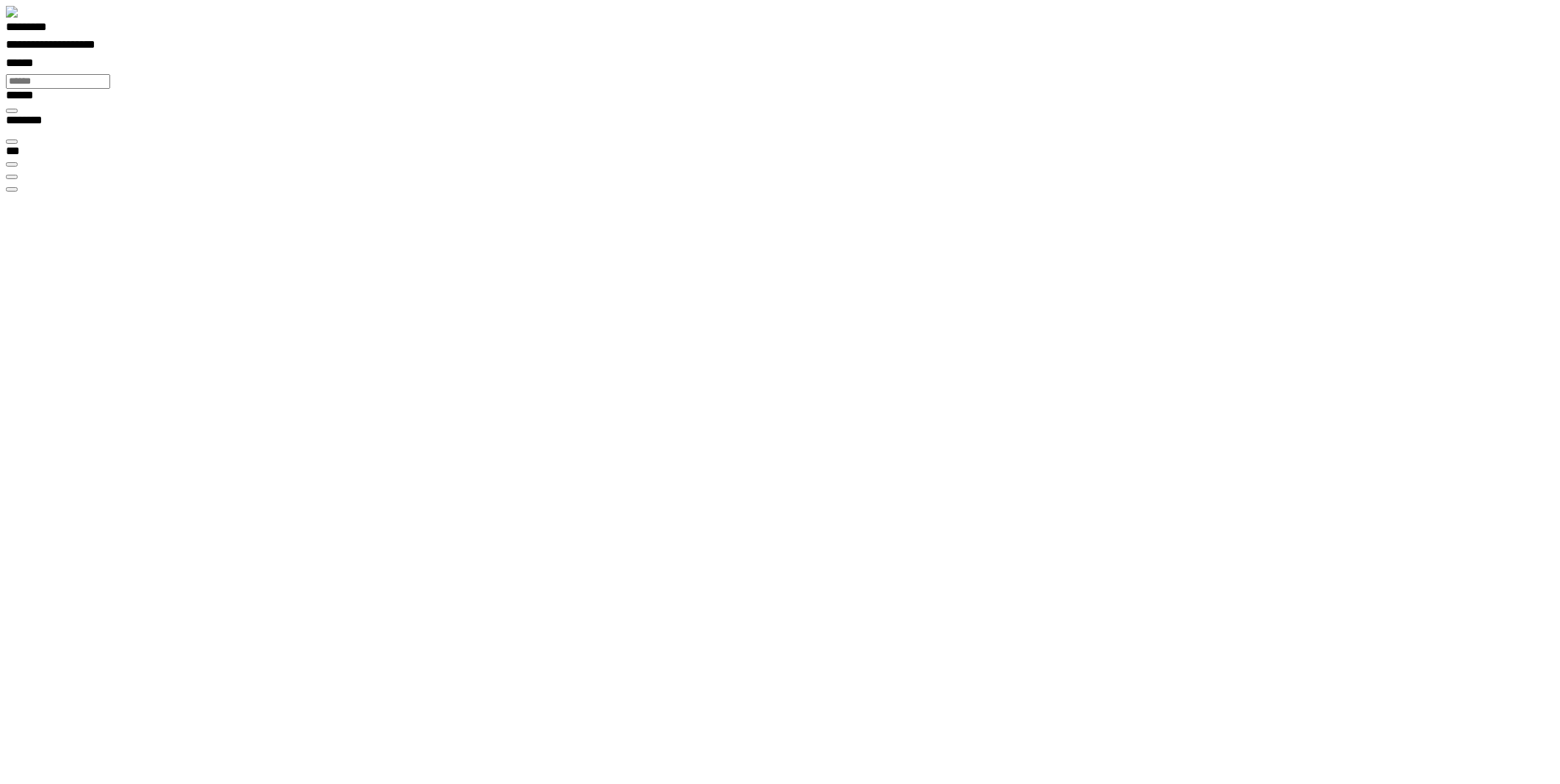 scroll, scrollTop: 72700, scrollLeft: 73299, axis: both 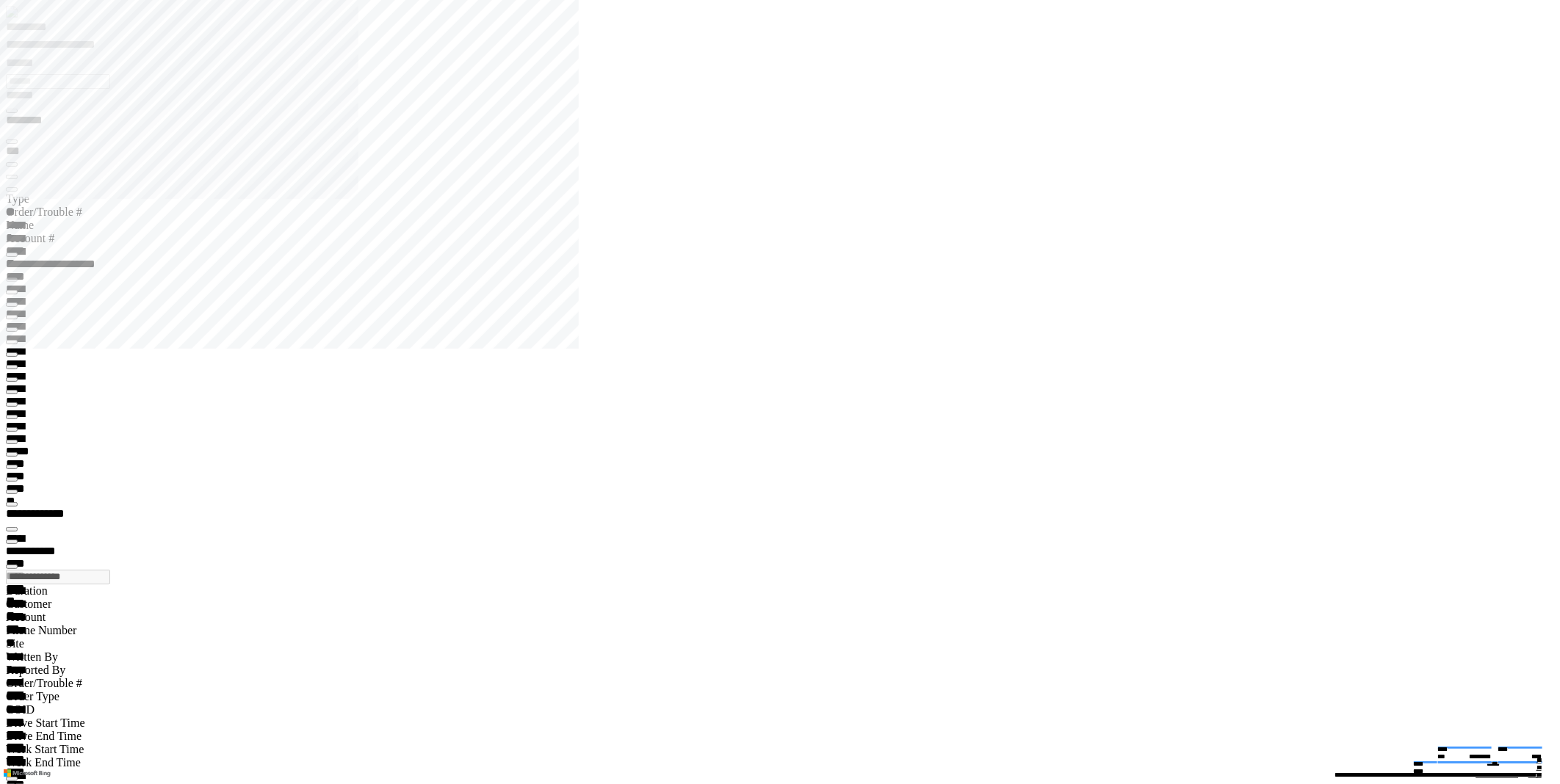 click at bounding box center [786, 12979] 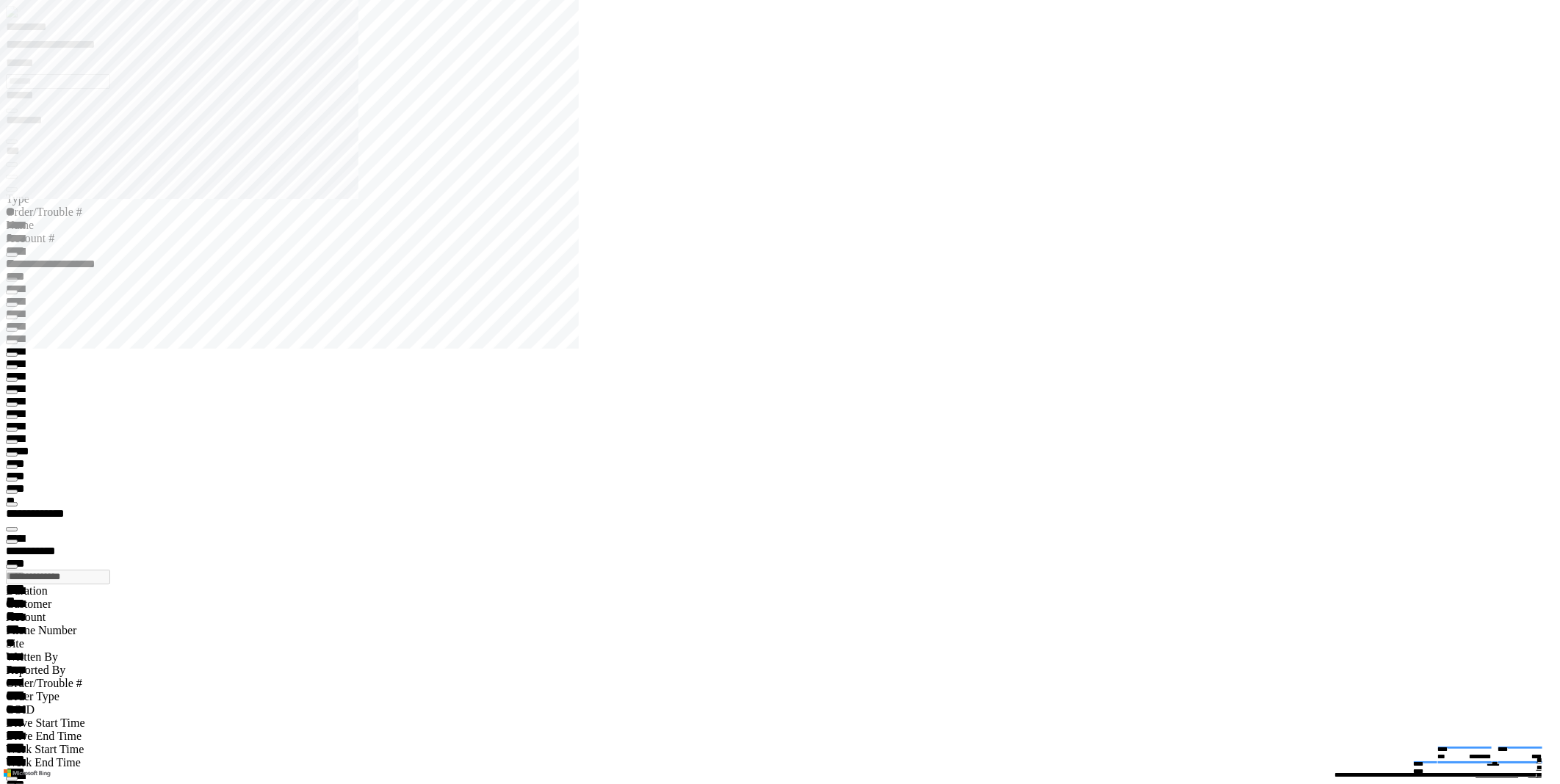 click at bounding box center [786, 12979] 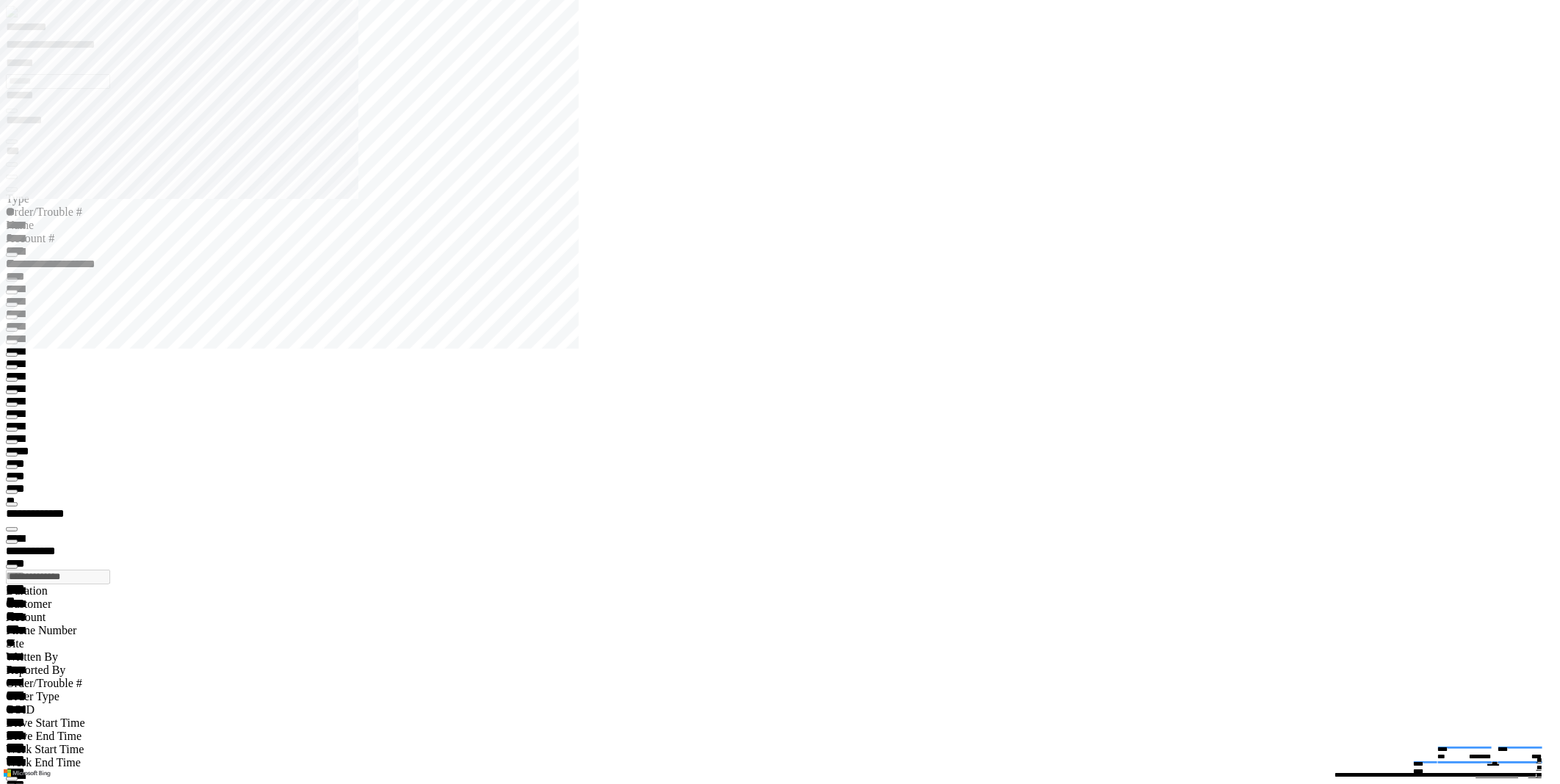 click on "**" at bounding box center [861, 18527] 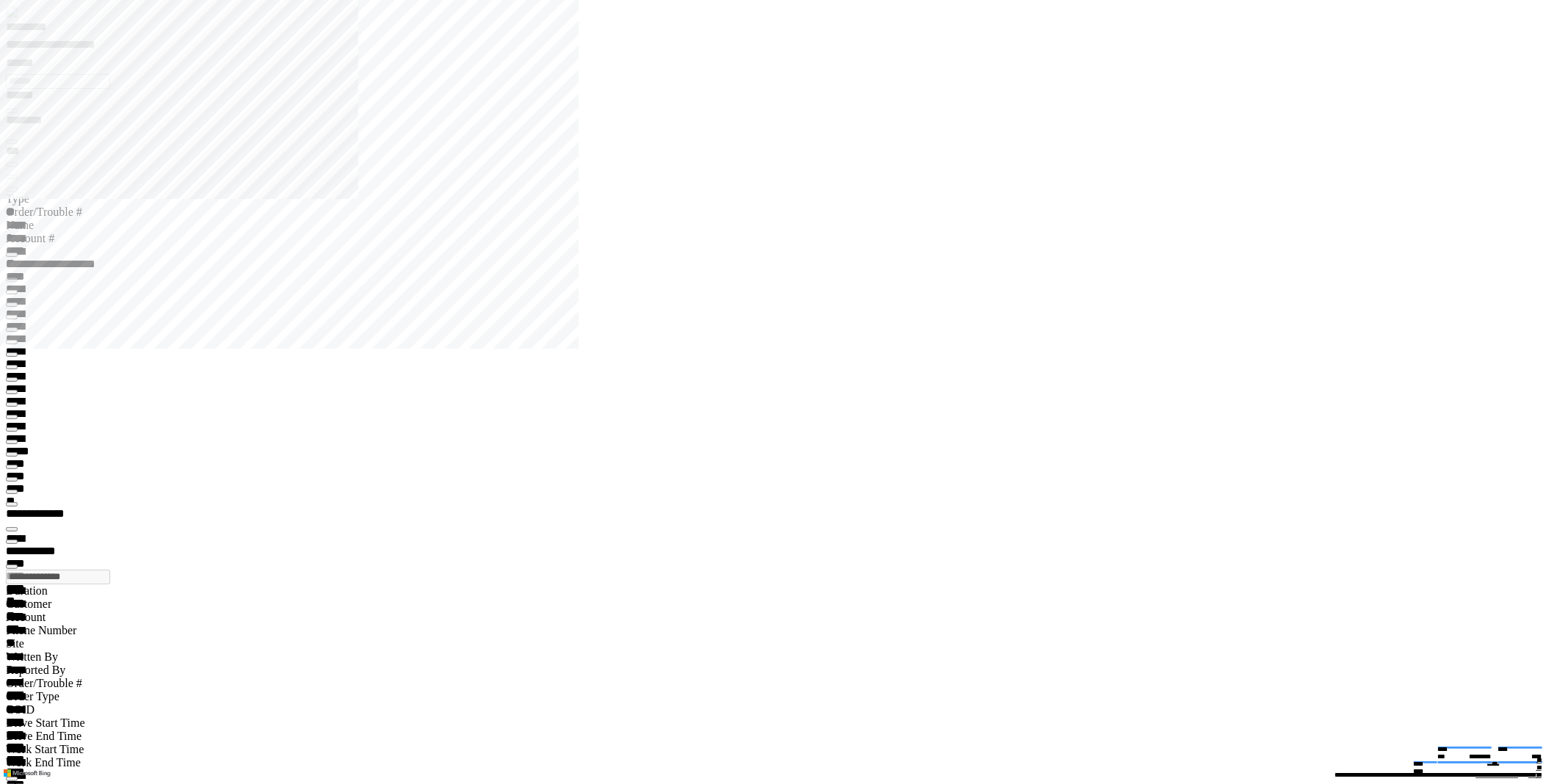click at bounding box center (786, 12979) 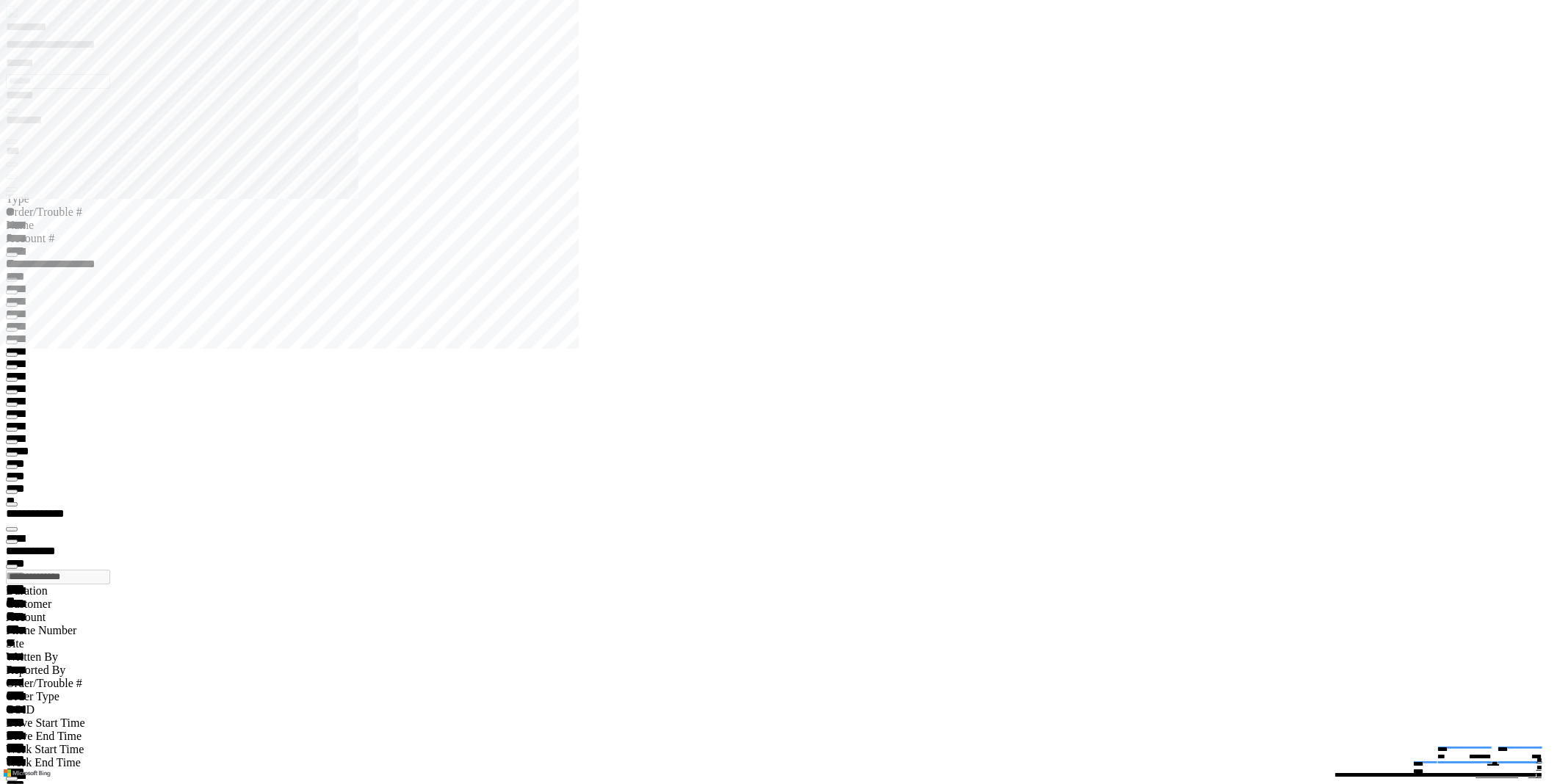 click on "*" at bounding box center [883, 18323] 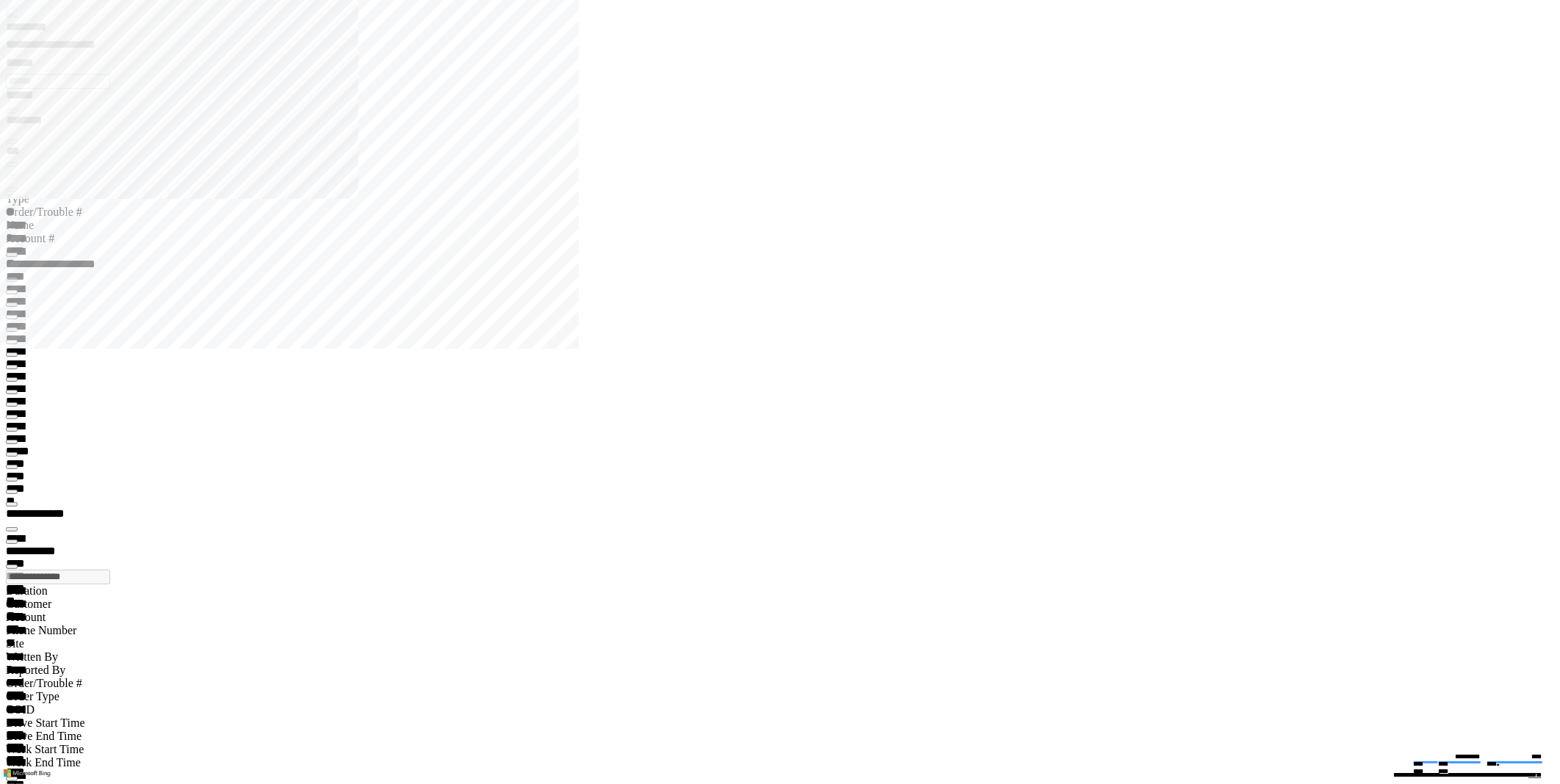click at bounding box center [786, 12979] 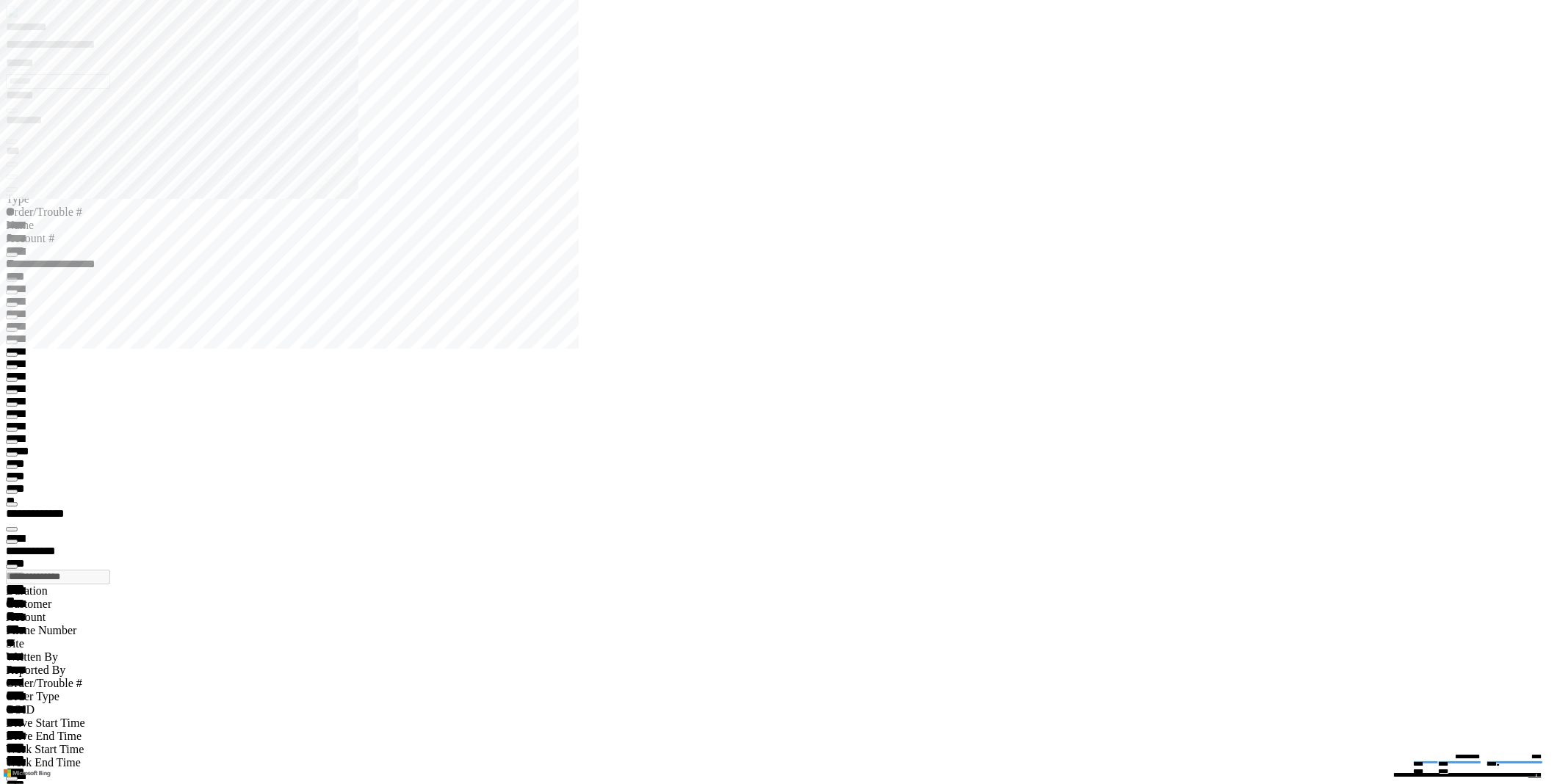 click on "*" at bounding box center [905, 19091] 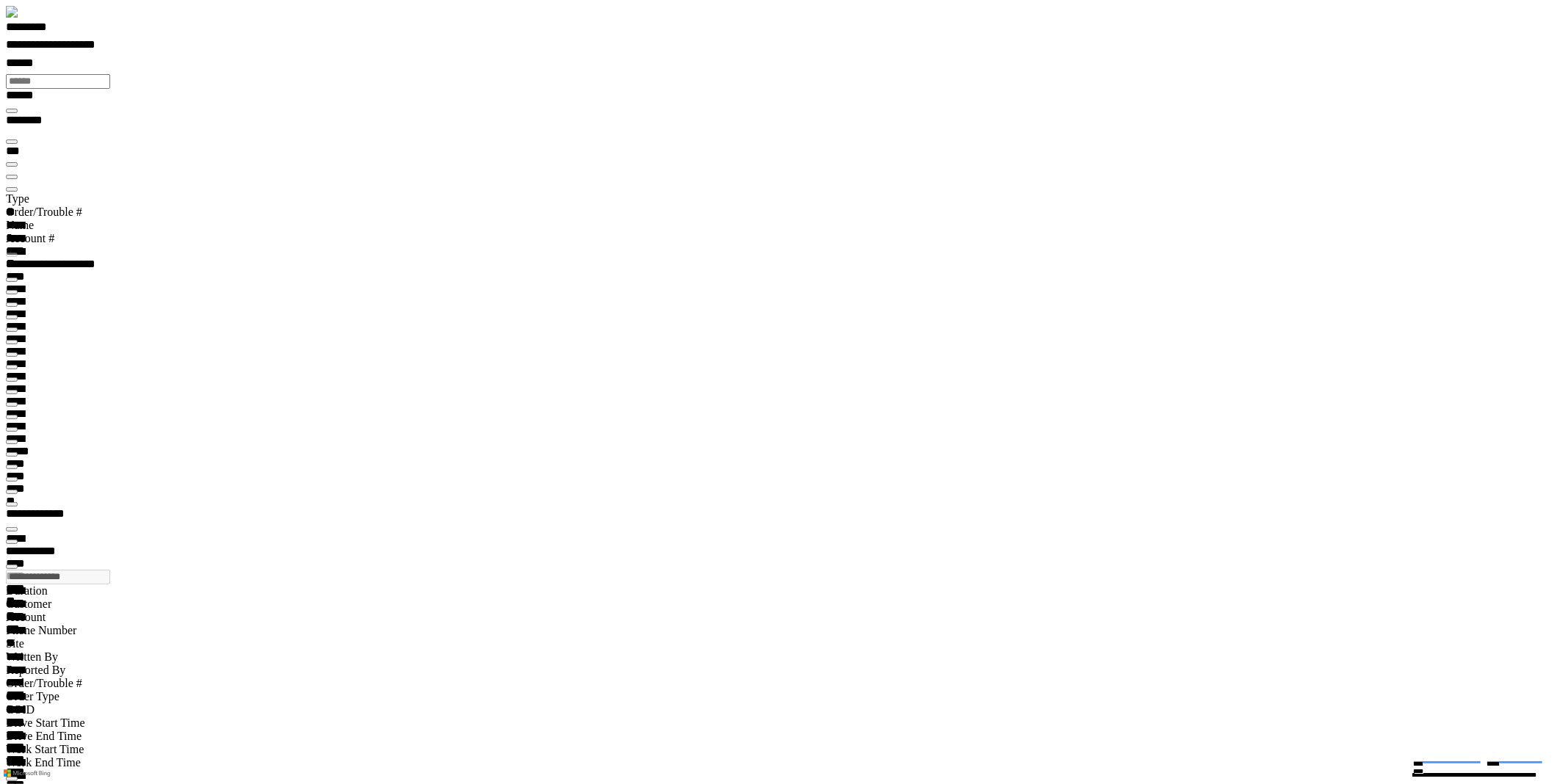 scroll, scrollTop: 73385, scrollLeft: 73417, axis: both 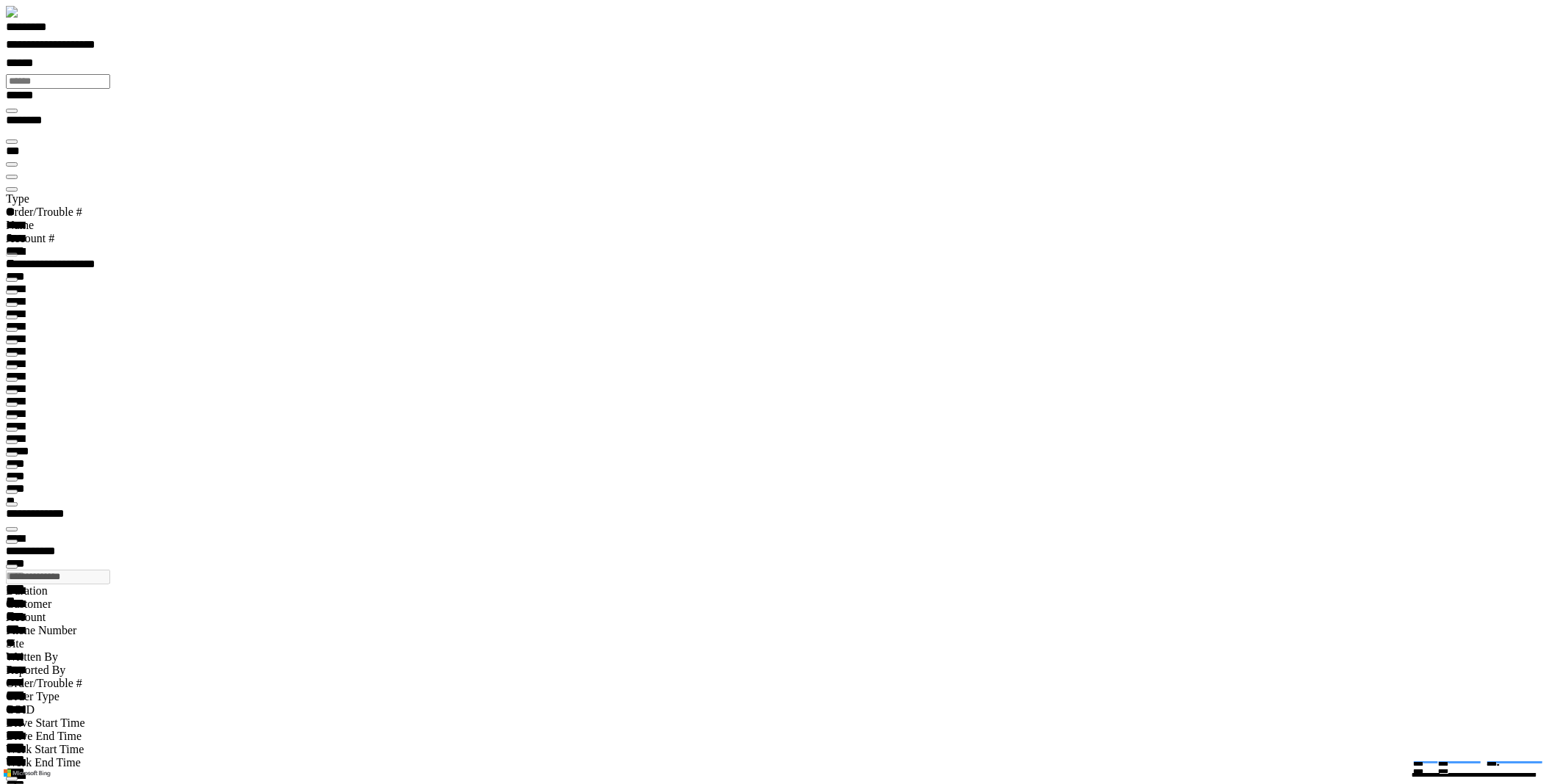 click at bounding box center [786, 16383] 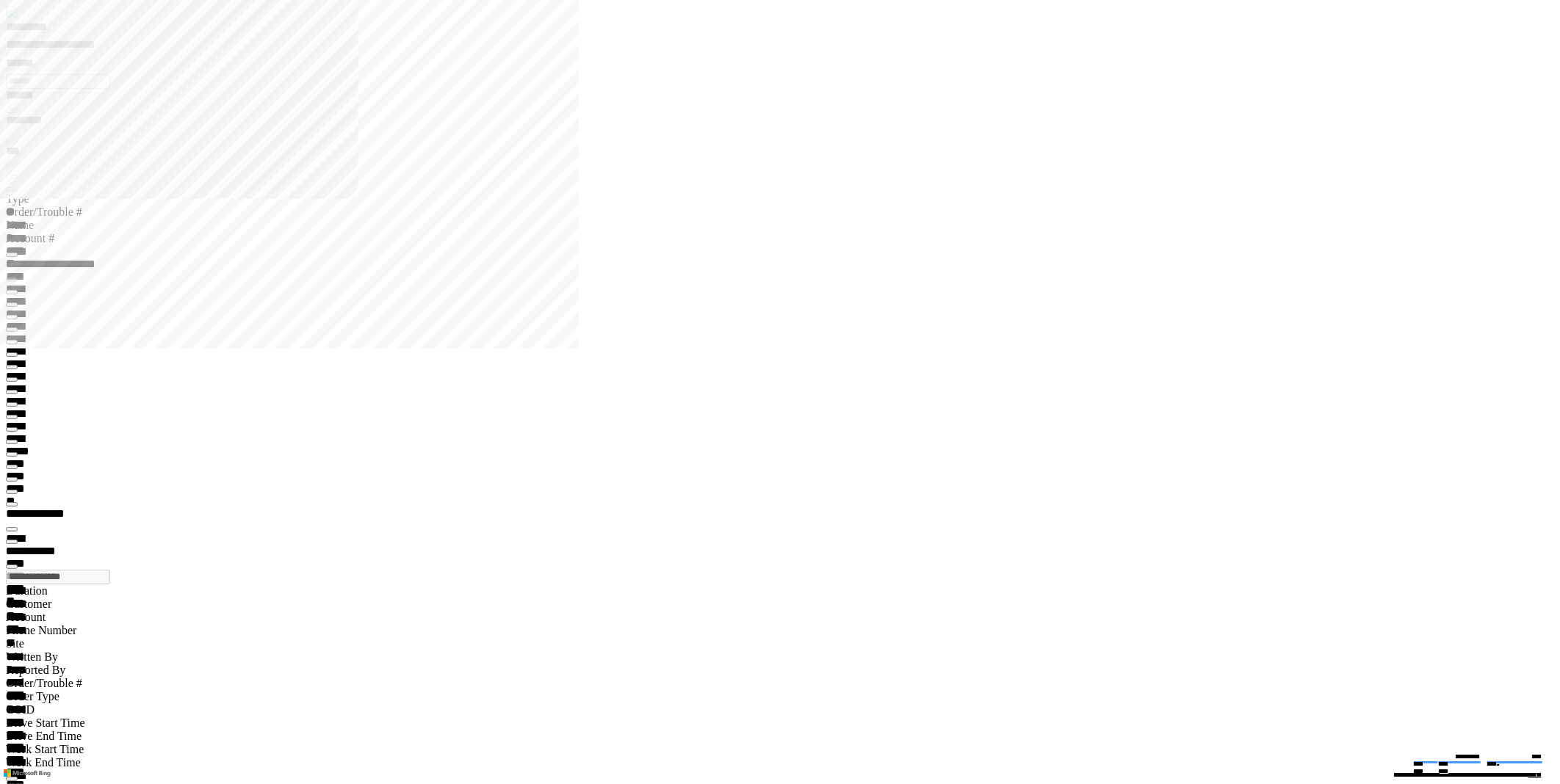 click at bounding box center [786, 12979] 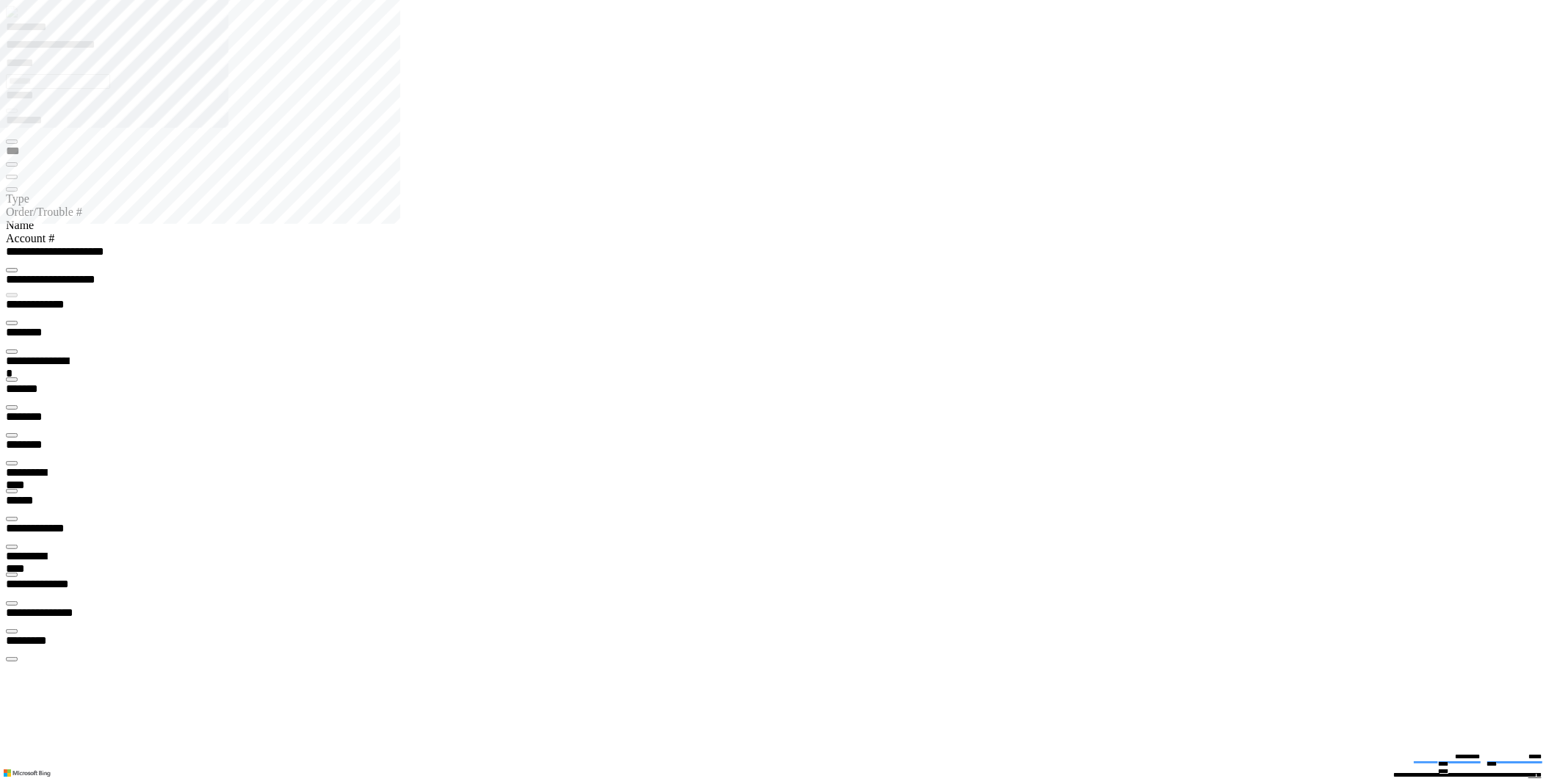 scroll, scrollTop: 23, scrollLeft: 149, axis: both 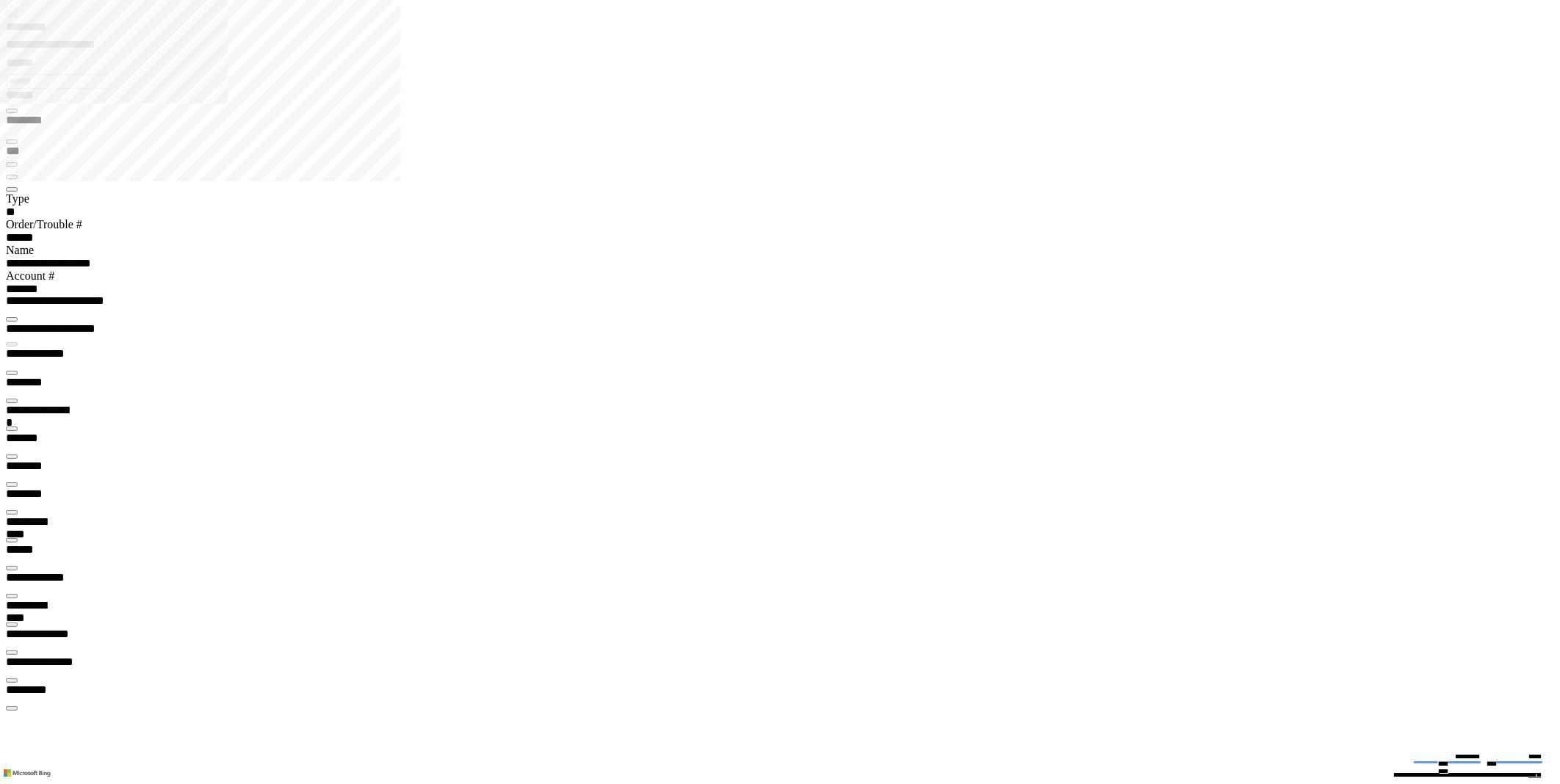 type on "*********" 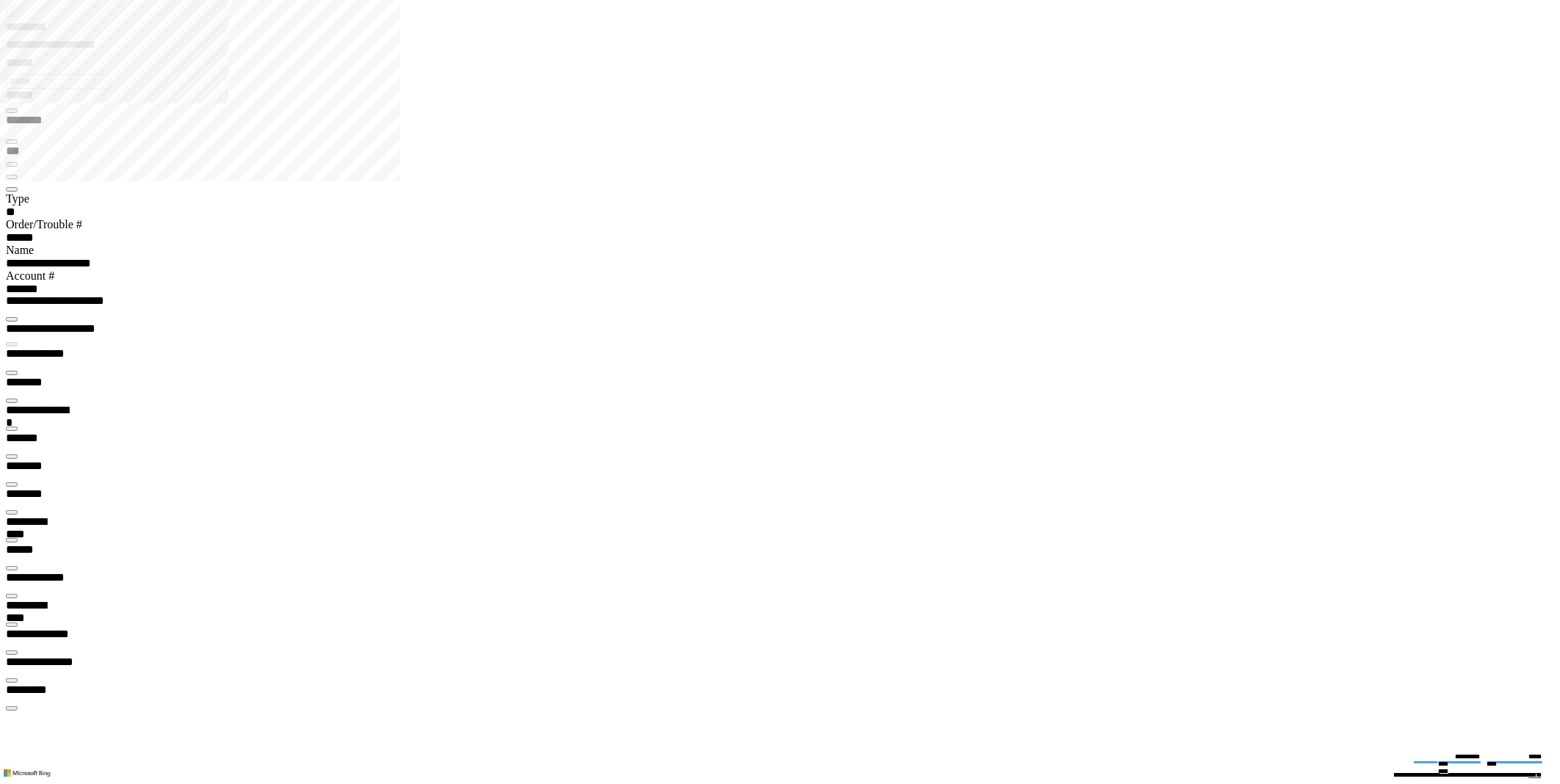 click on "*********" at bounding box center [786, 29] 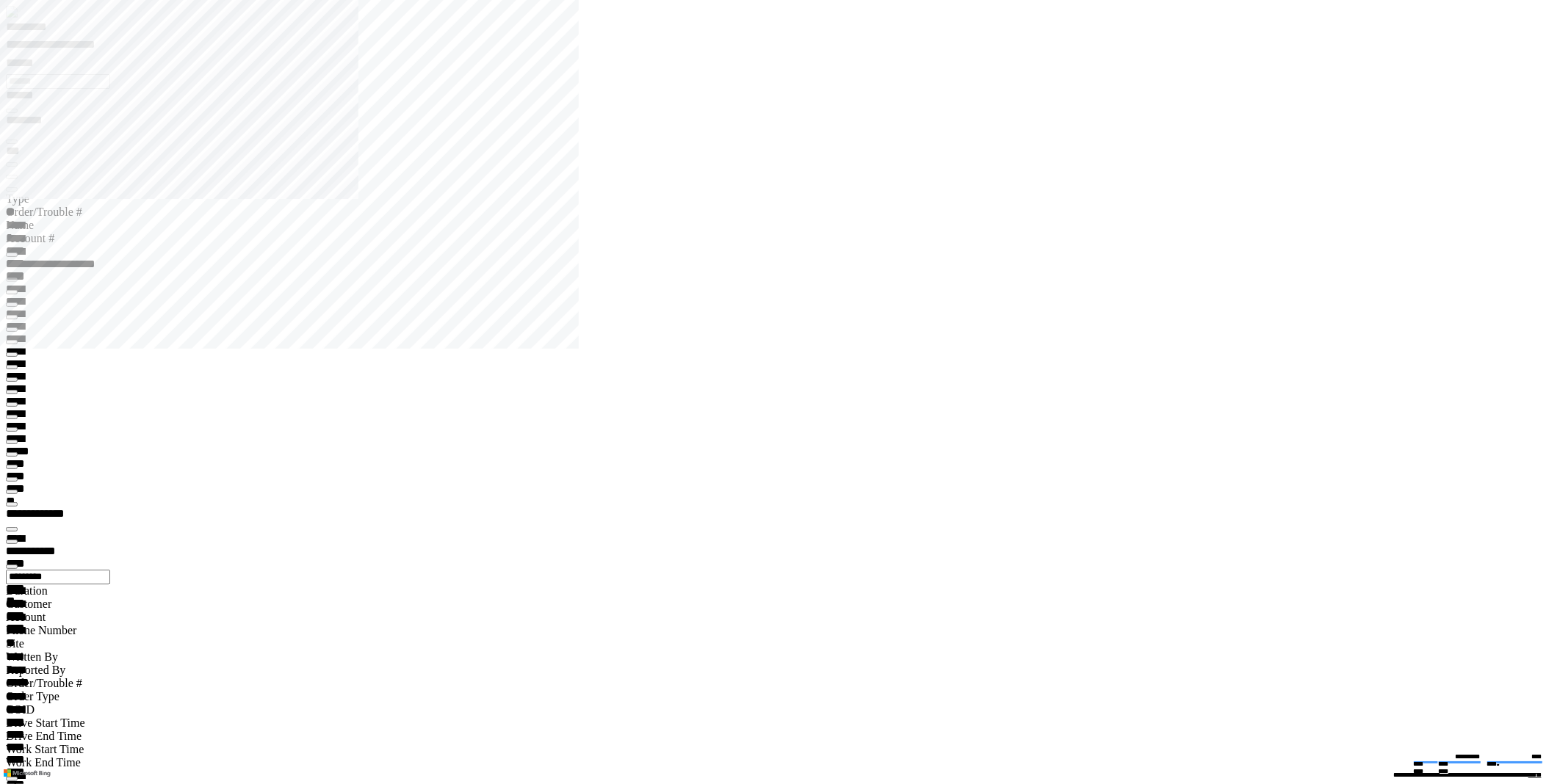 click at bounding box center [786, 12803] 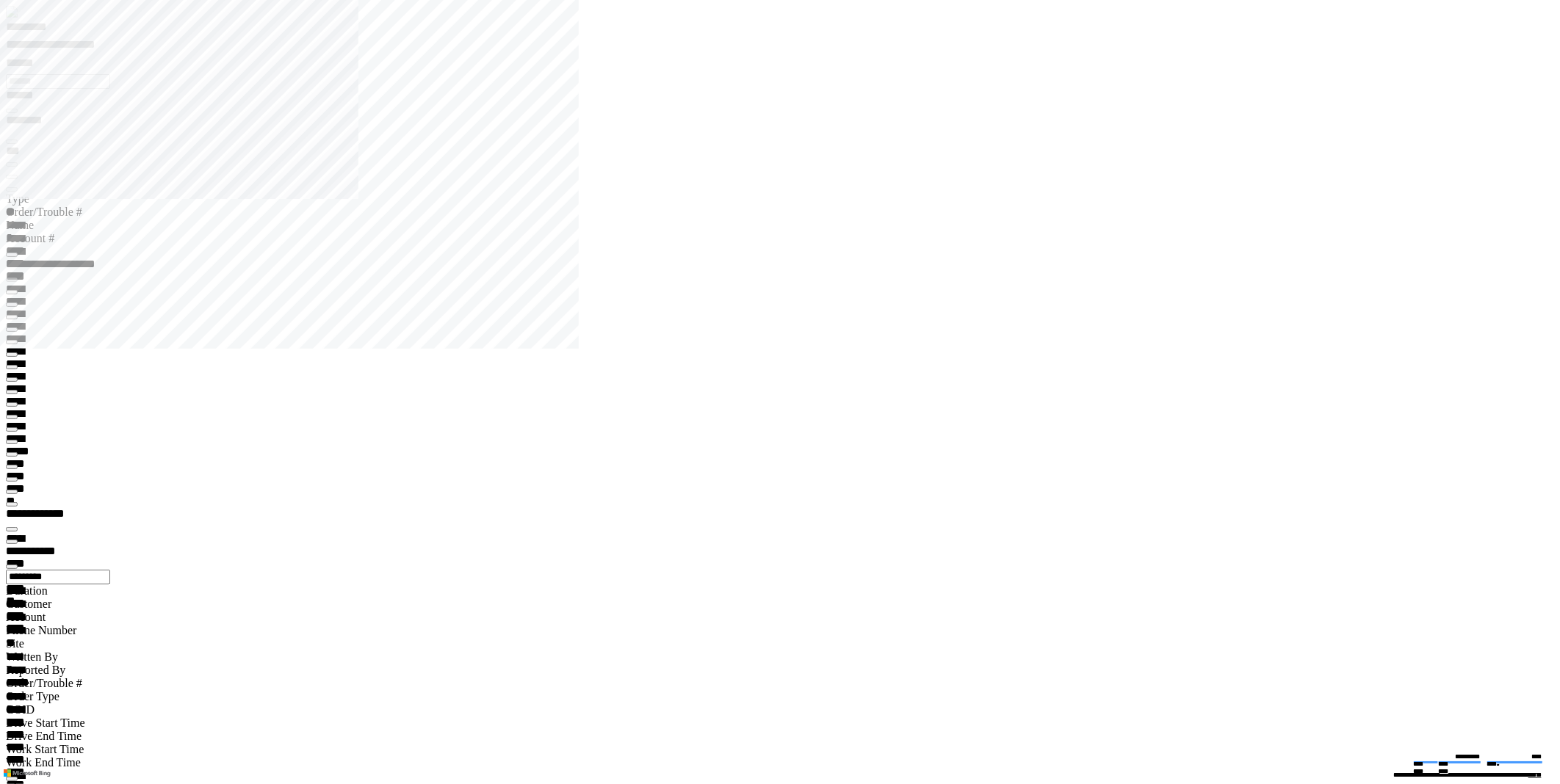 click at bounding box center [786, 12803] 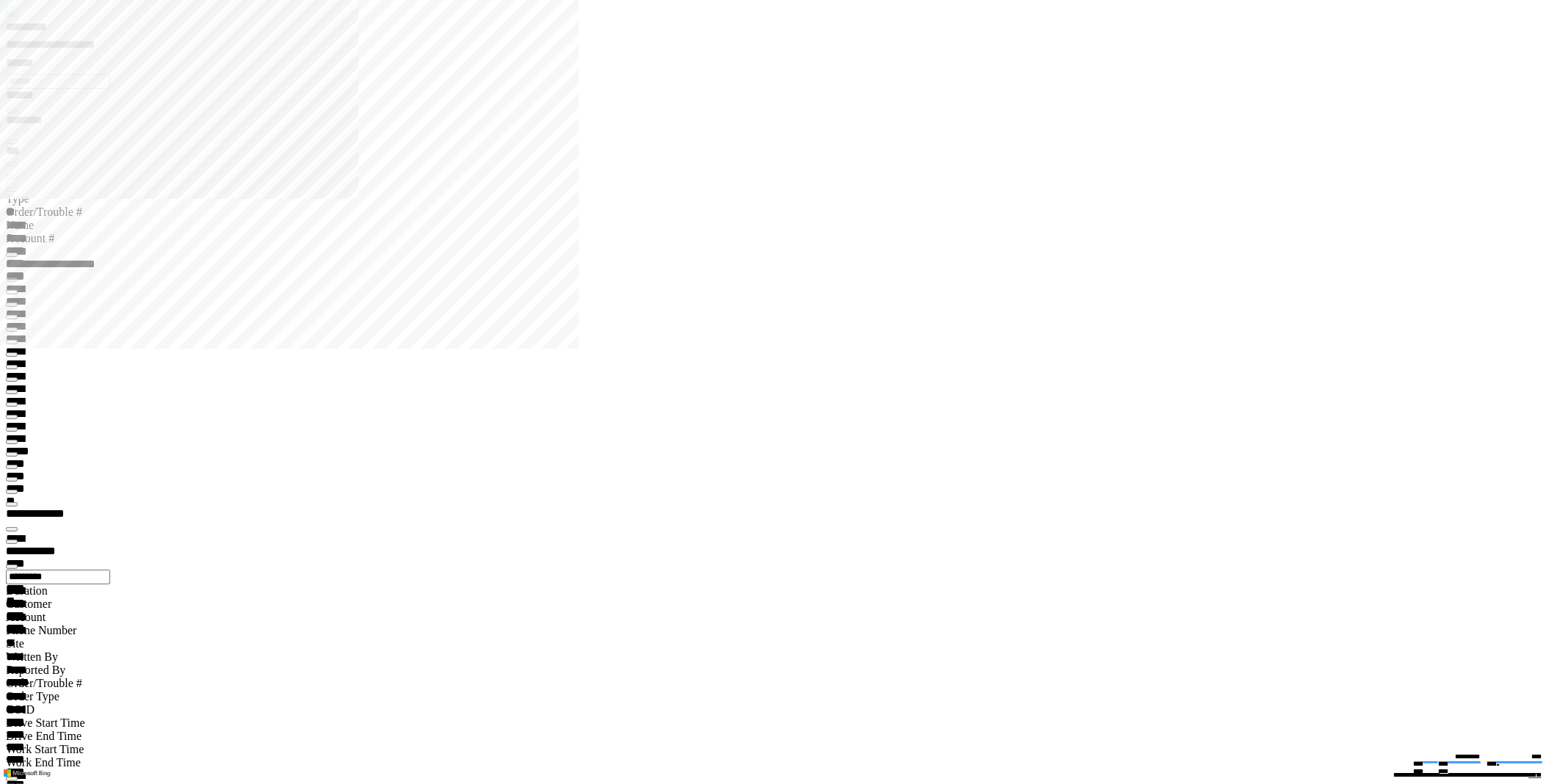 click on "**" at bounding box center [839, 22431] 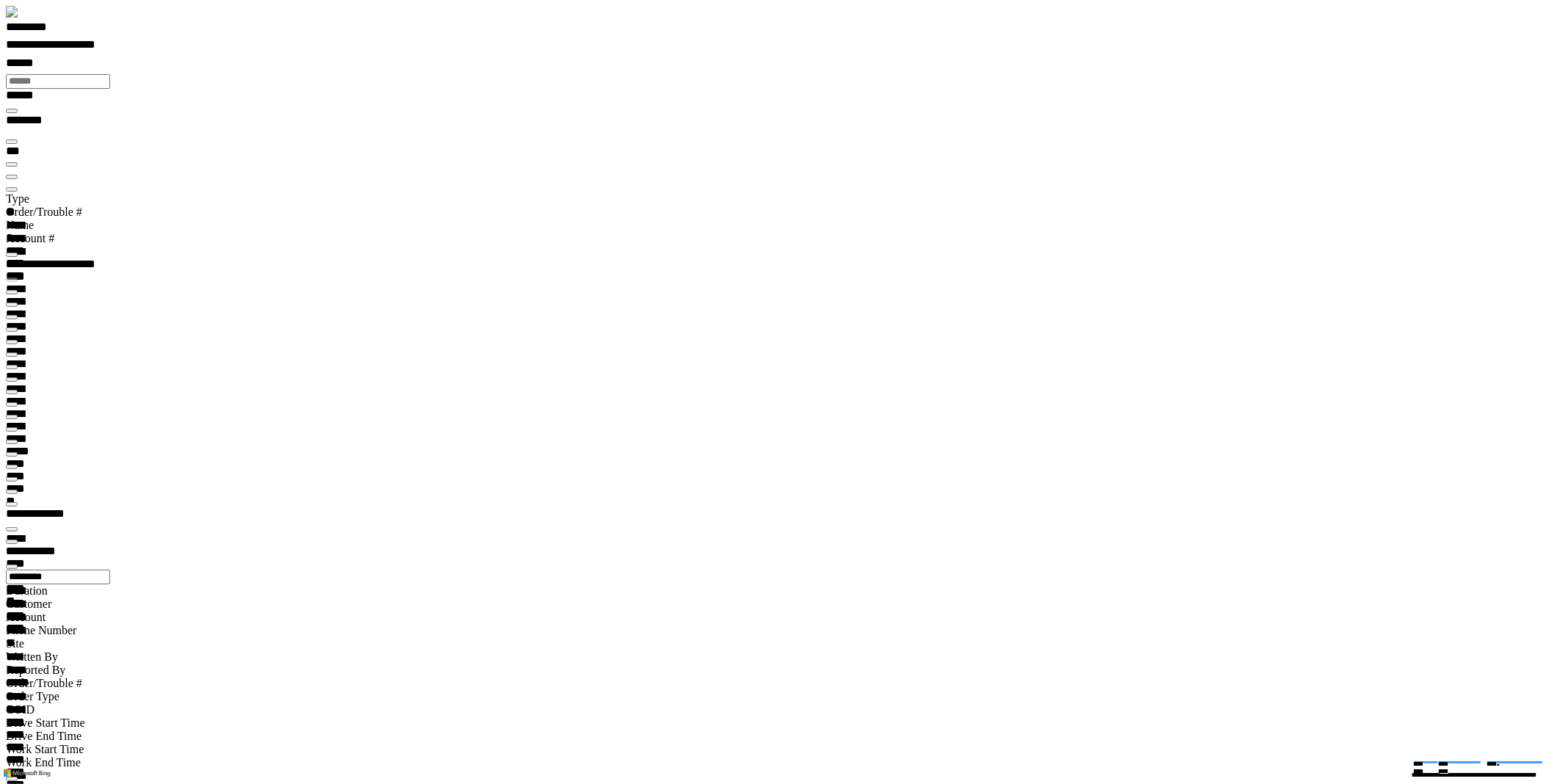 scroll, scrollTop: 73377, scrollLeft: 72686, axis: both 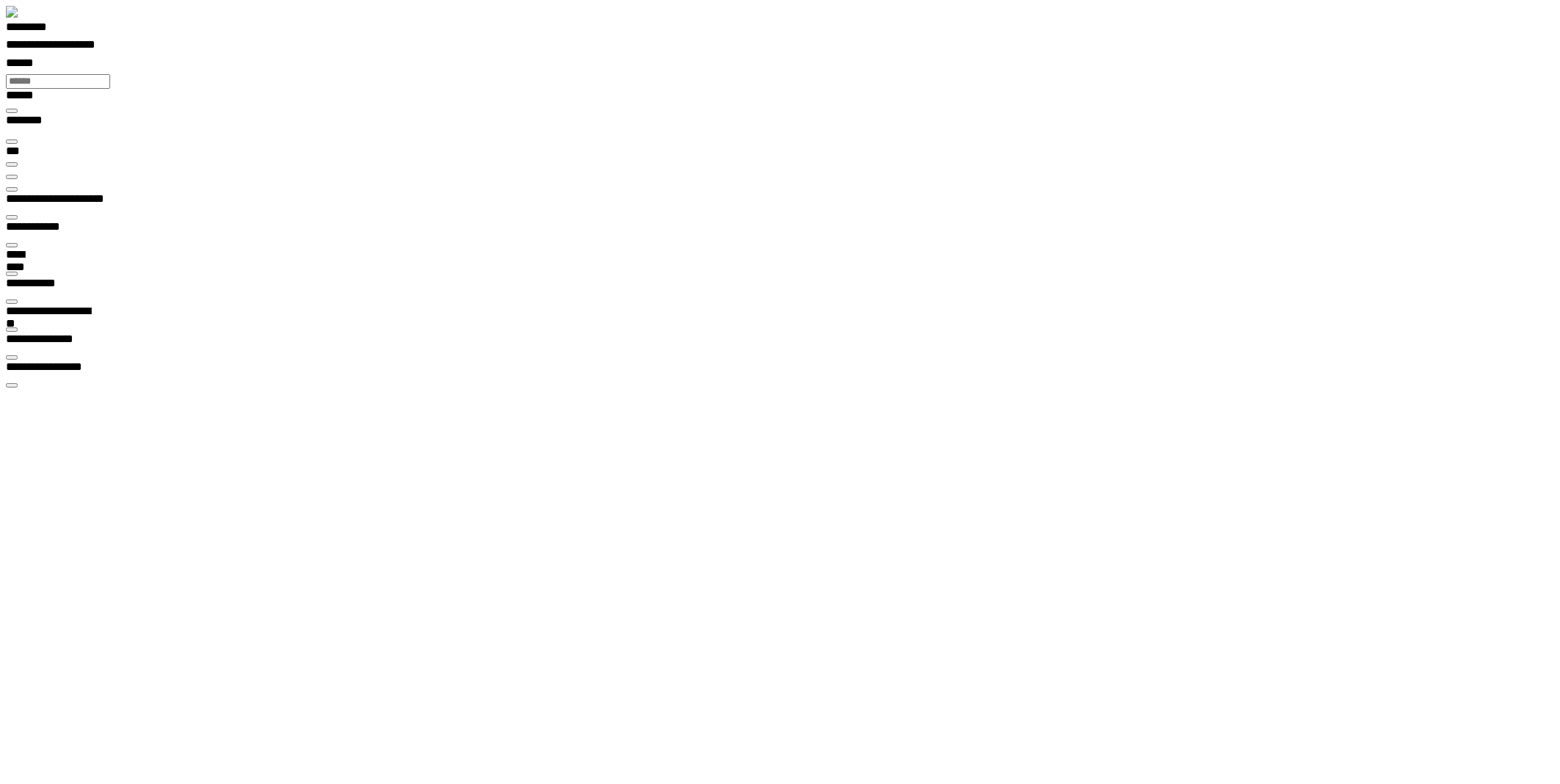 click on "**********" at bounding box center [47, 8759] 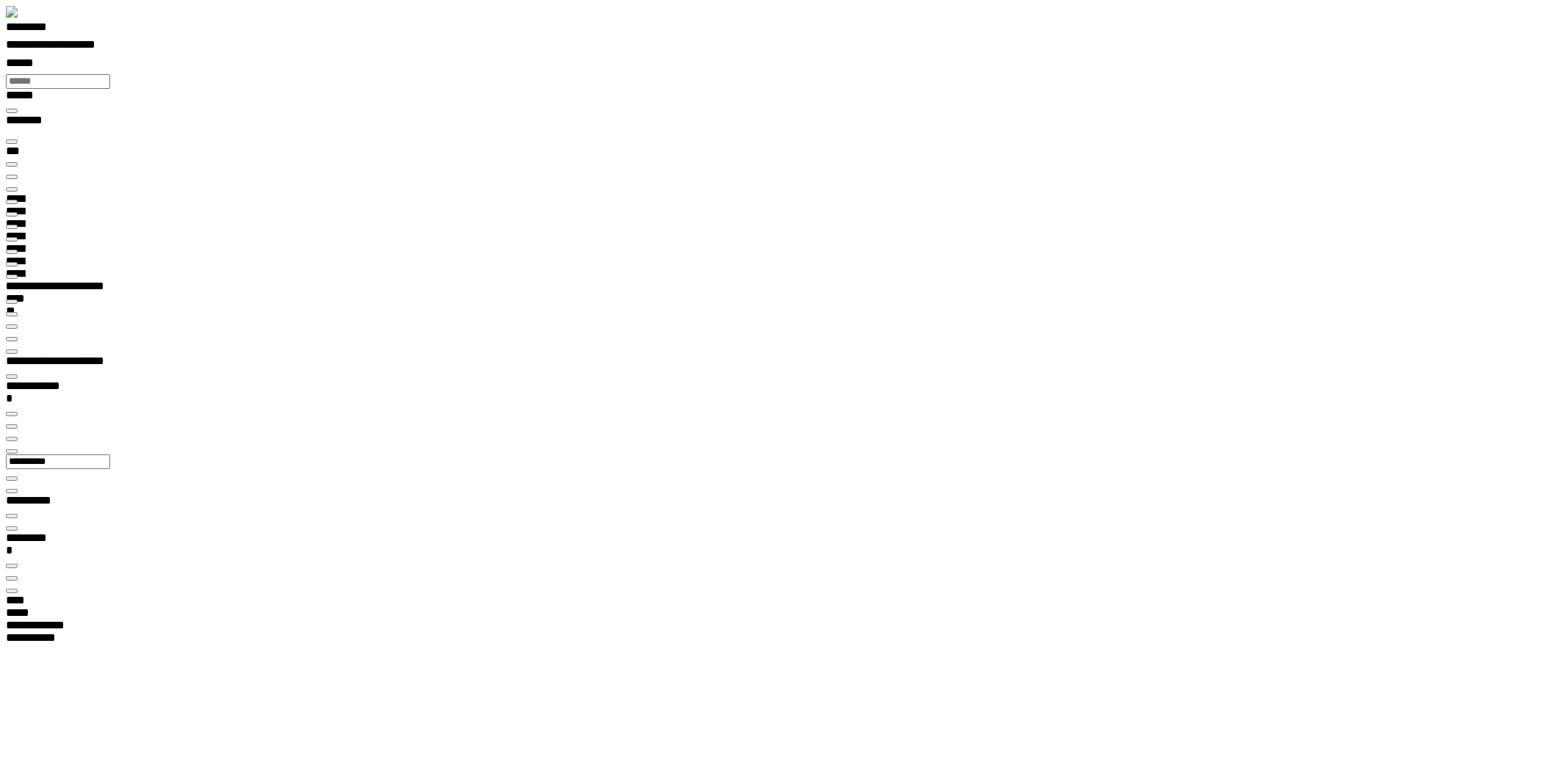click on "**********" at bounding box center [786, 12983] 